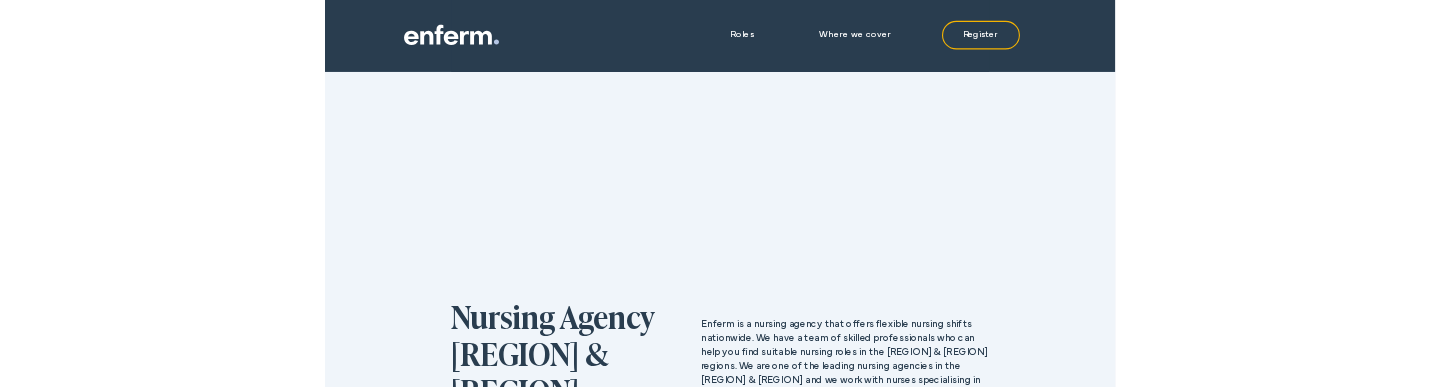 scroll, scrollTop: 0, scrollLeft: 0, axis: both 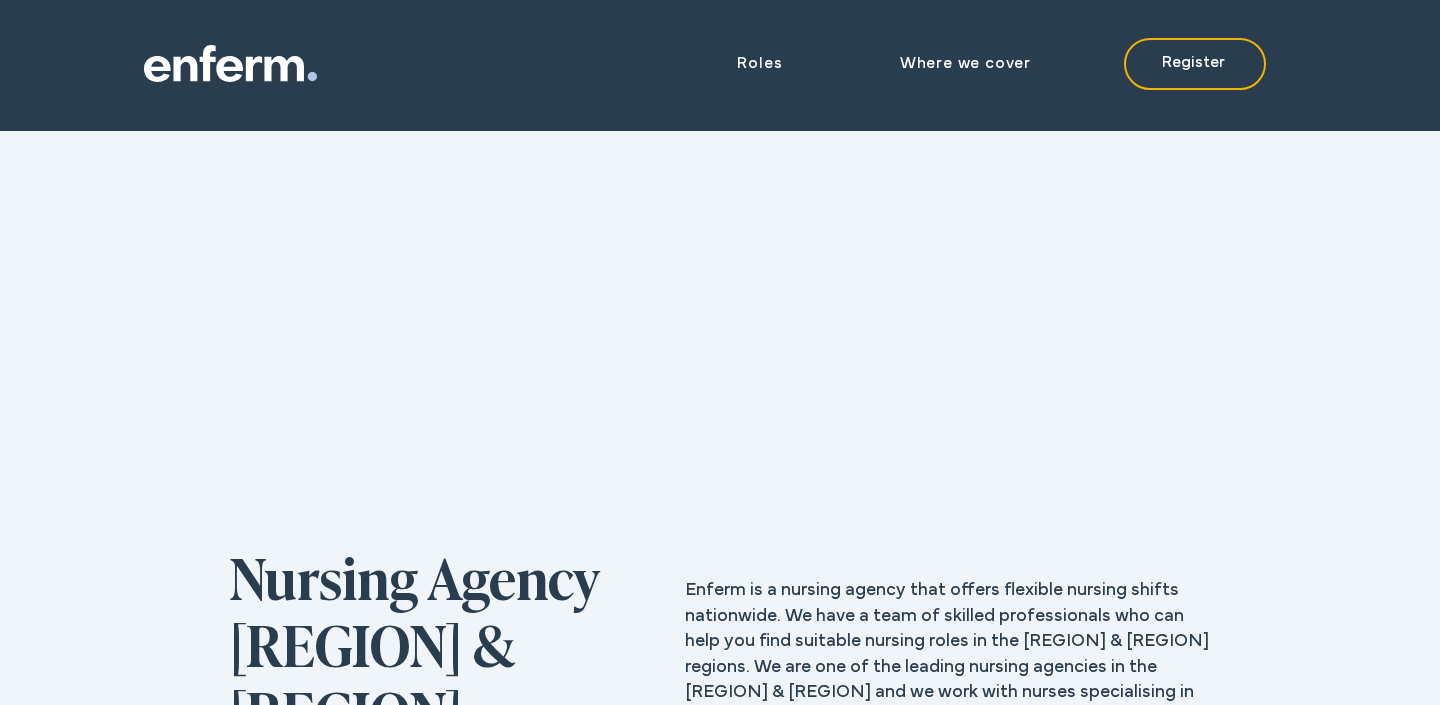 click on "Roles Mental Health Nurses Registered General Nurses ITU Nurses A&E Nurses Midwives Paediatric Nurses Healthcare Assistants Where we cover Popular Locations [CITY] [CITY] [CITY] [CITY] [CITY] [CITY] [CITY] Regions [REGION] [REGION] [REGION] [REGION] [REGION] [REGION] Register" at bounding box center (720, 65) 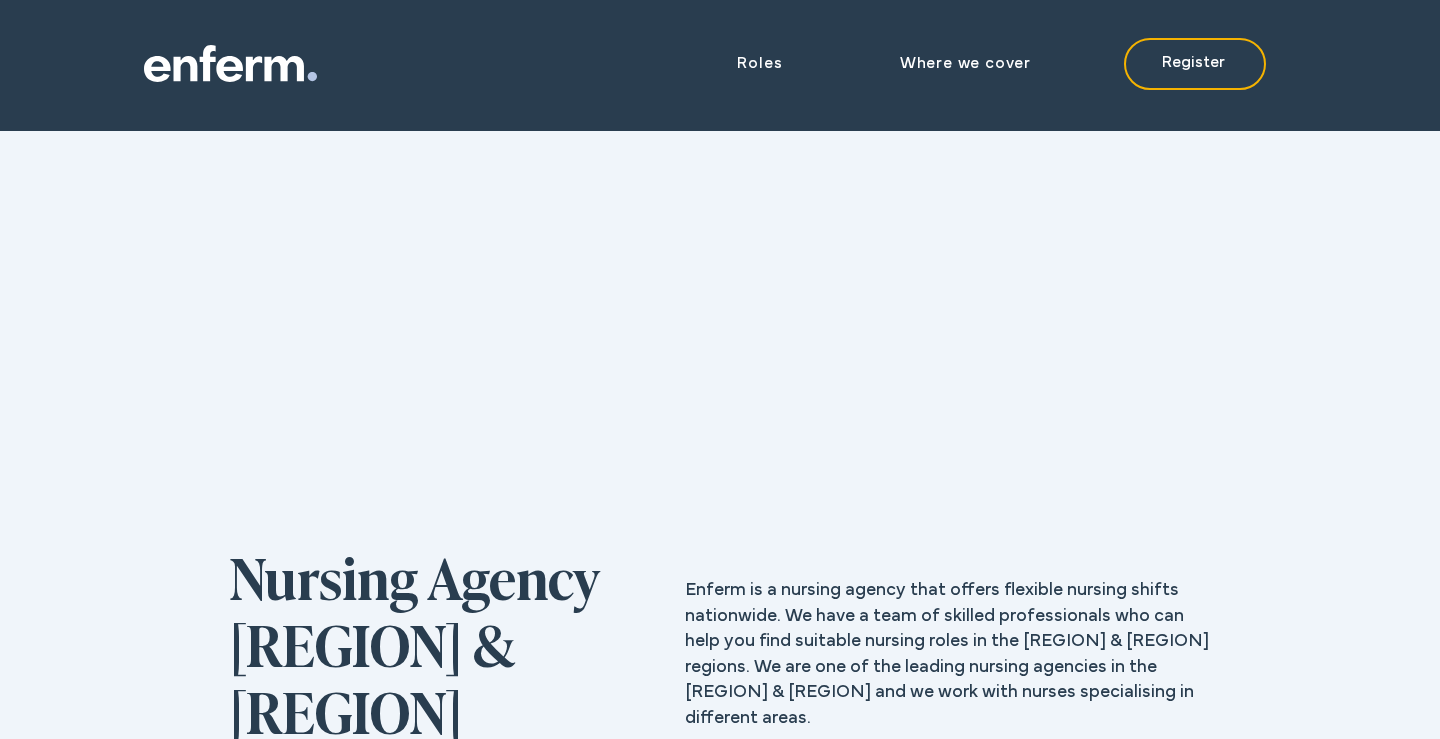 click 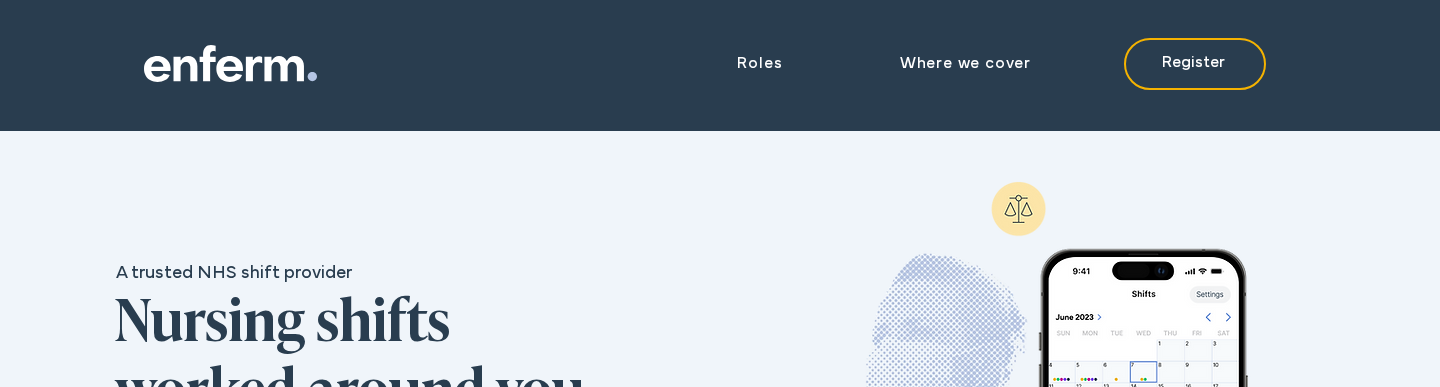 scroll, scrollTop: 0, scrollLeft: 319, axis: horizontal 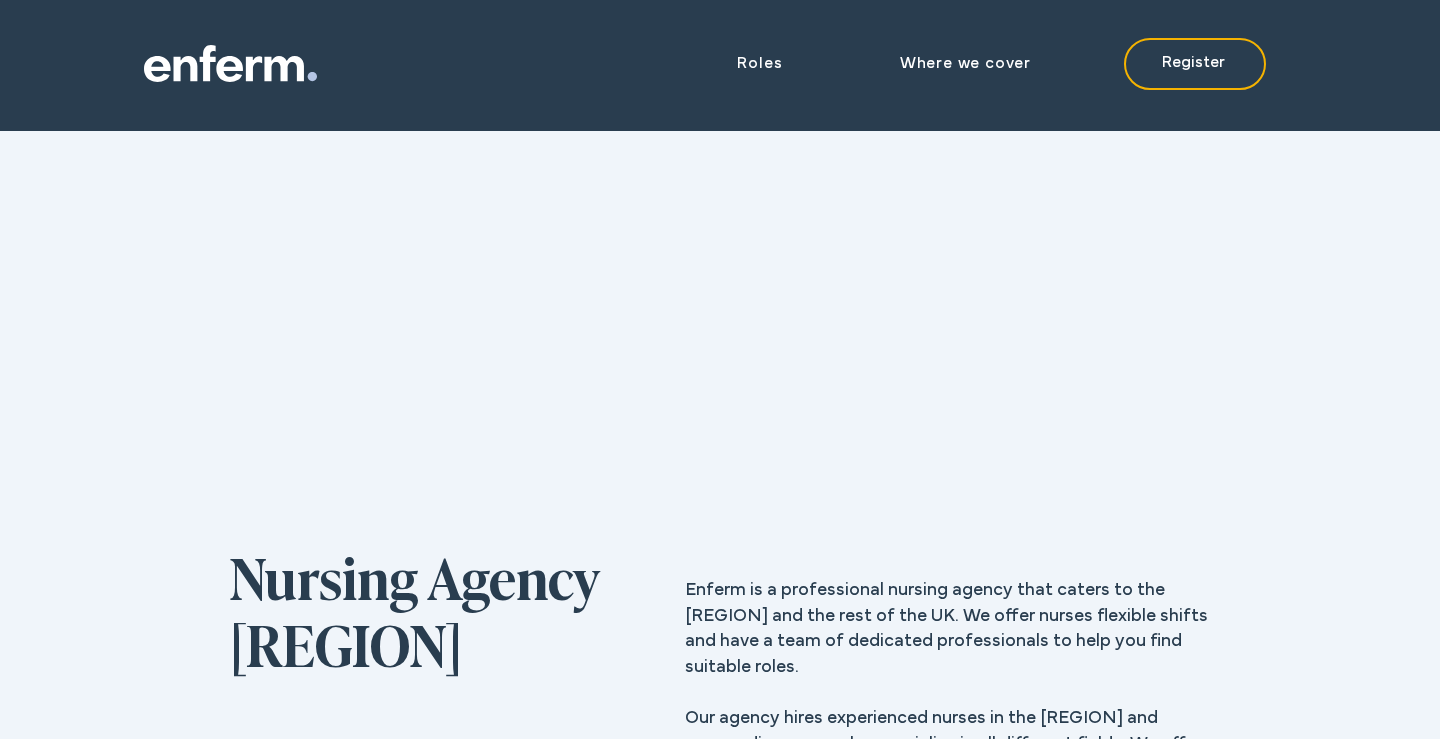 click 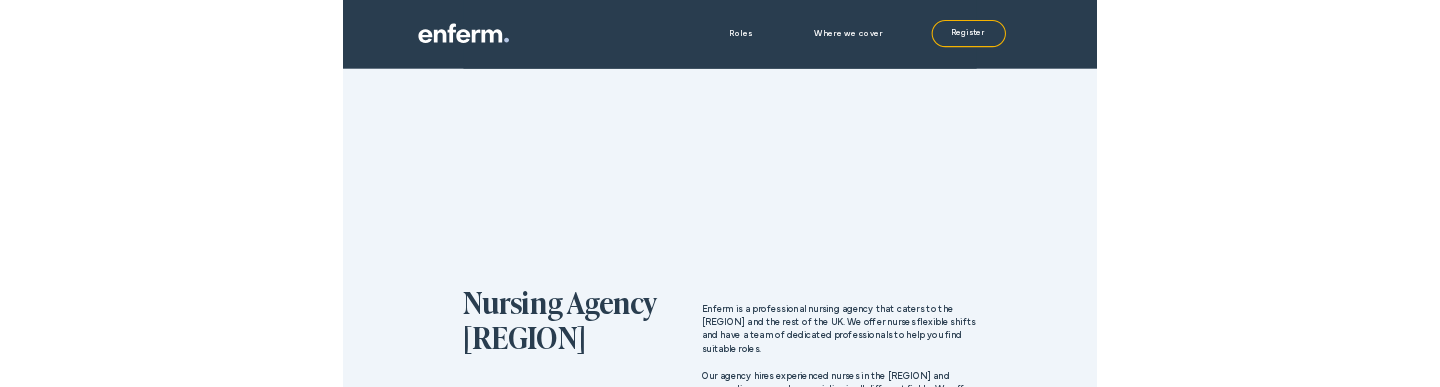scroll, scrollTop: 0, scrollLeft: 0, axis: both 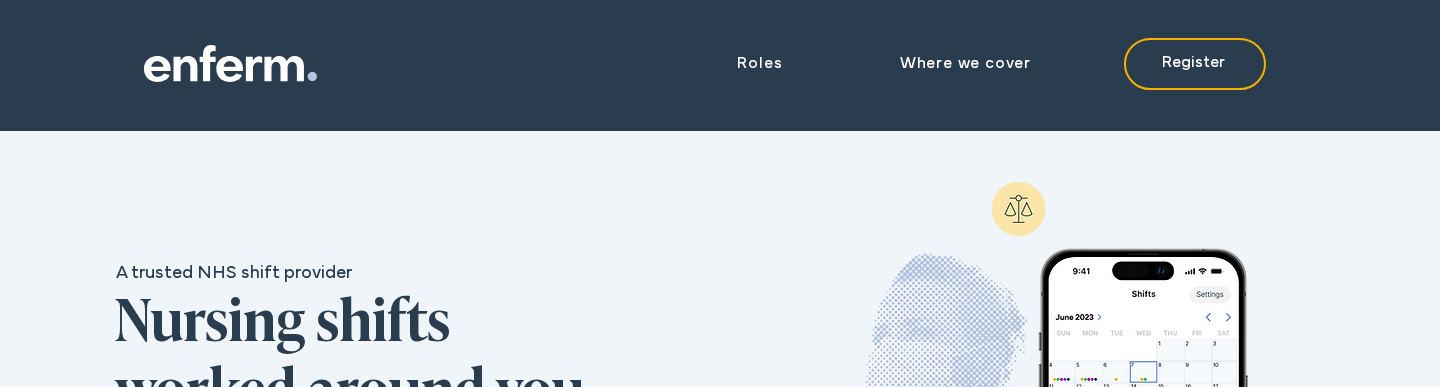 click at bounding box center [360, 447] 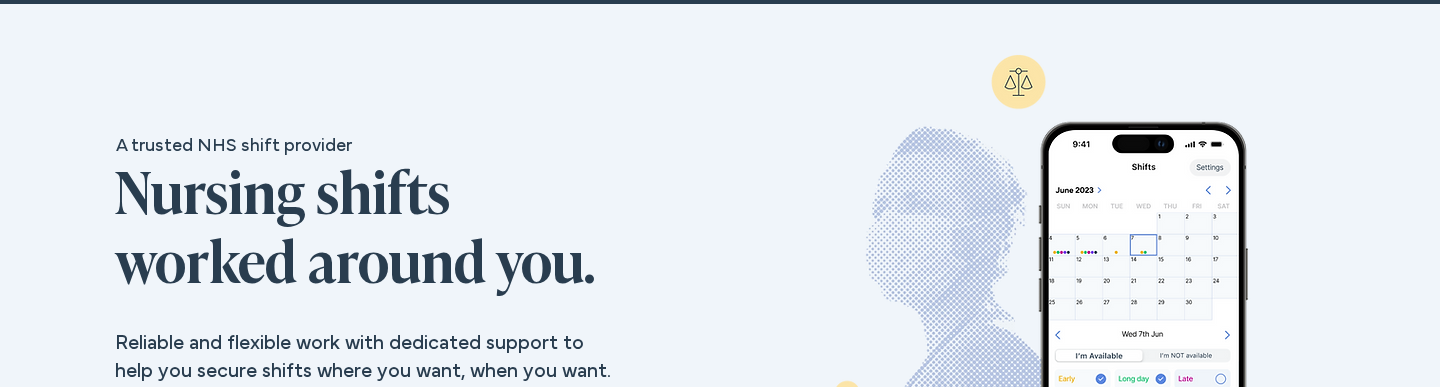 scroll, scrollTop: 413, scrollLeft: 0, axis: vertical 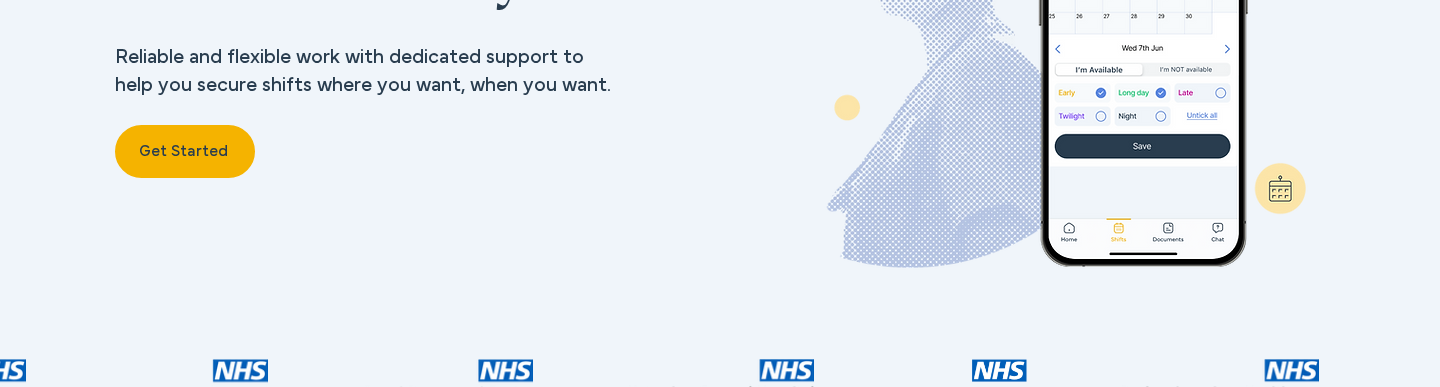 click on "Get Started" at bounding box center (185, 151) 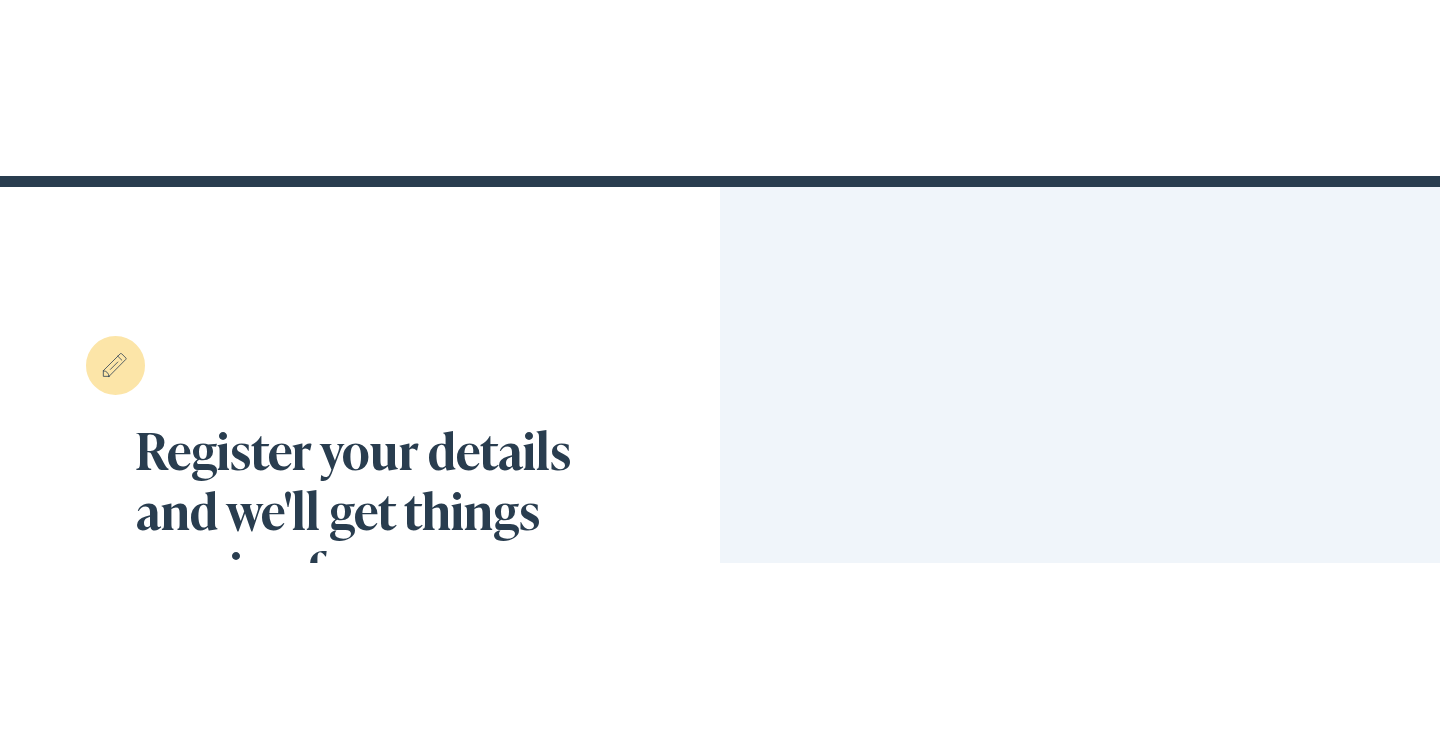 scroll, scrollTop: 0, scrollLeft: 0, axis: both 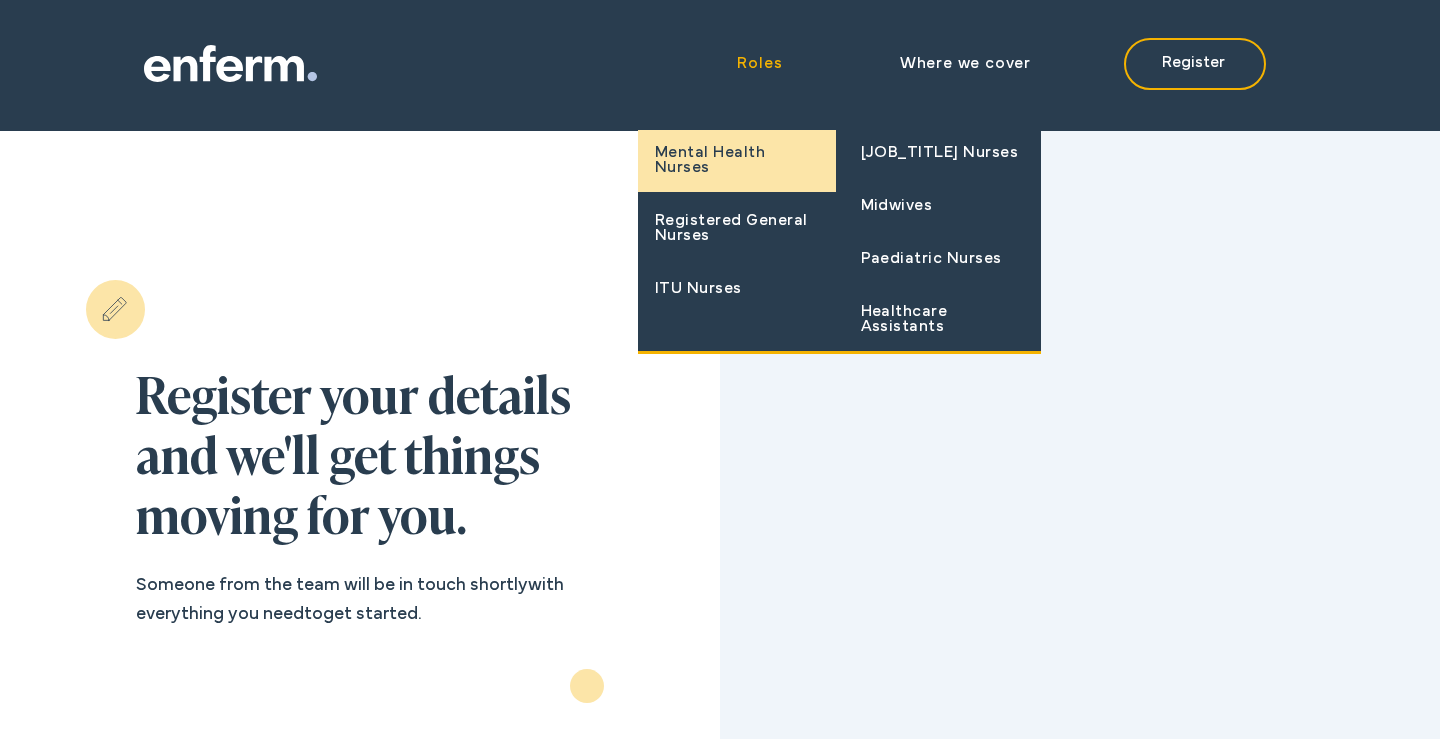 click on "Mental Health Nurses" at bounding box center [737, 161] 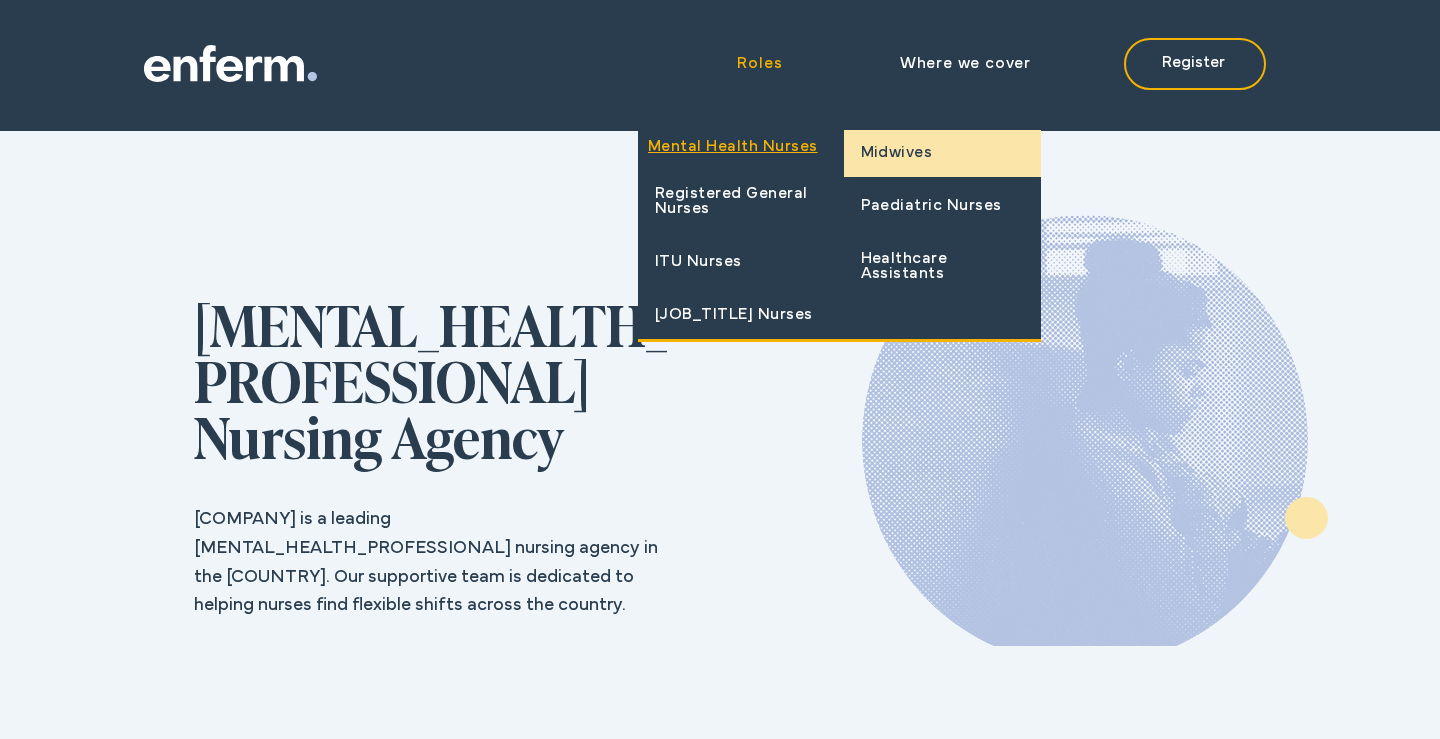 click on "Midwives" at bounding box center (943, 153) 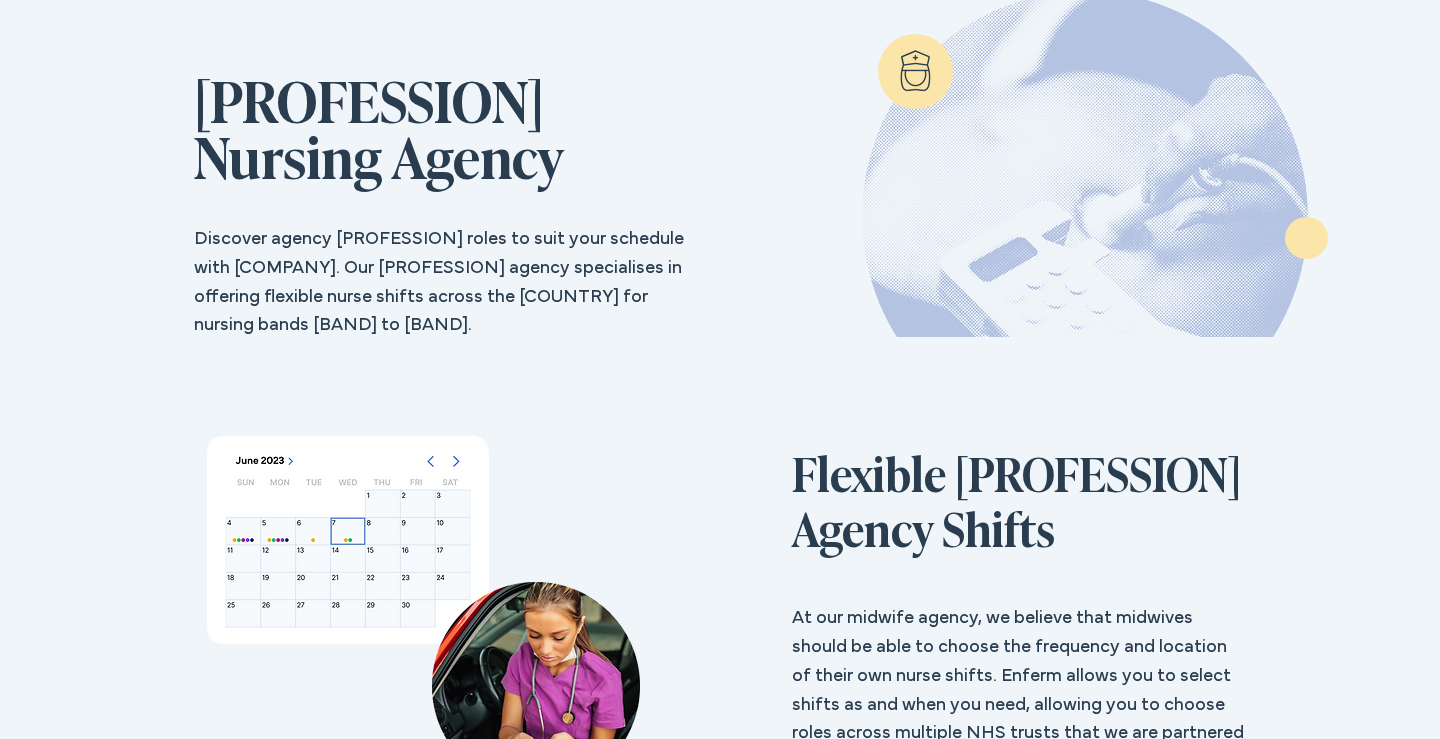 scroll, scrollTop: 0, scrollLeft: 0, axis: both 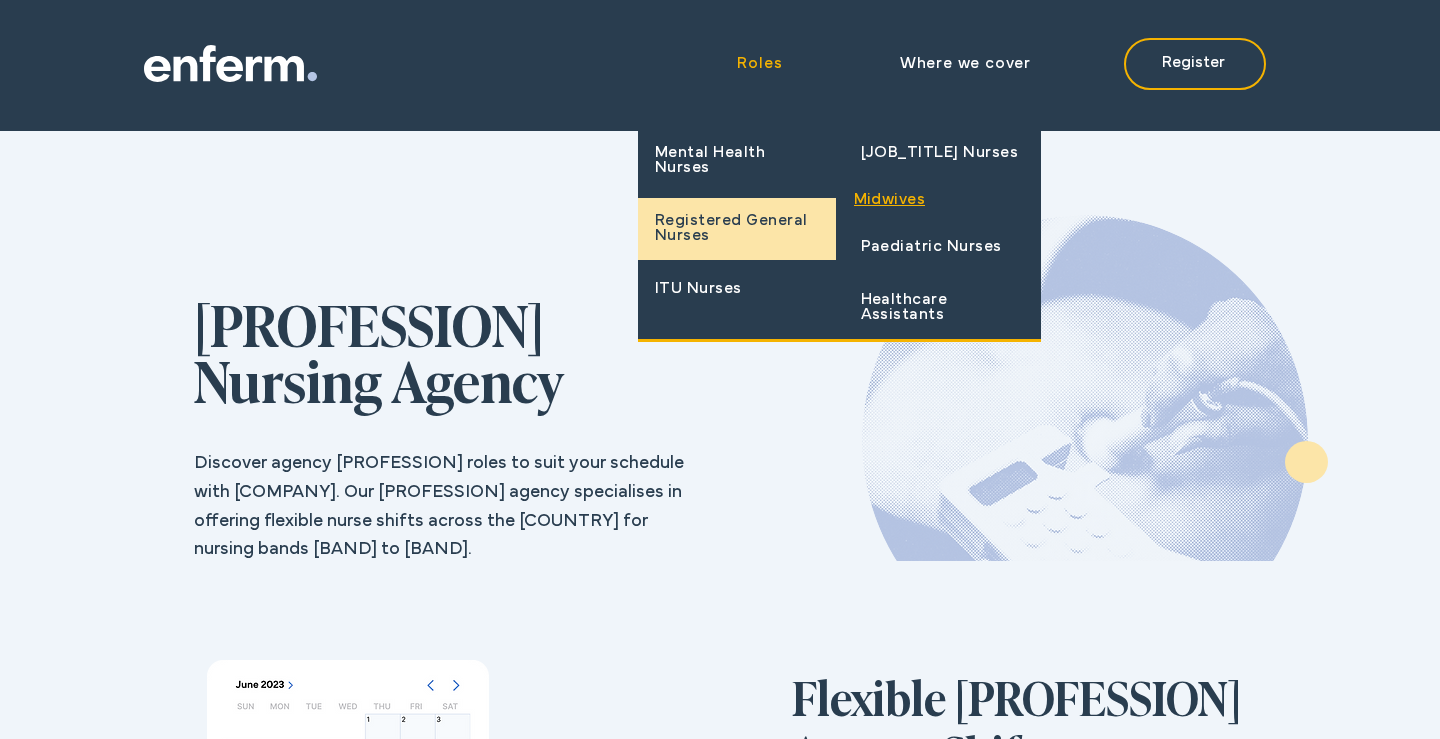click on "Registered General Nurses" at bounding box center (737, 229) 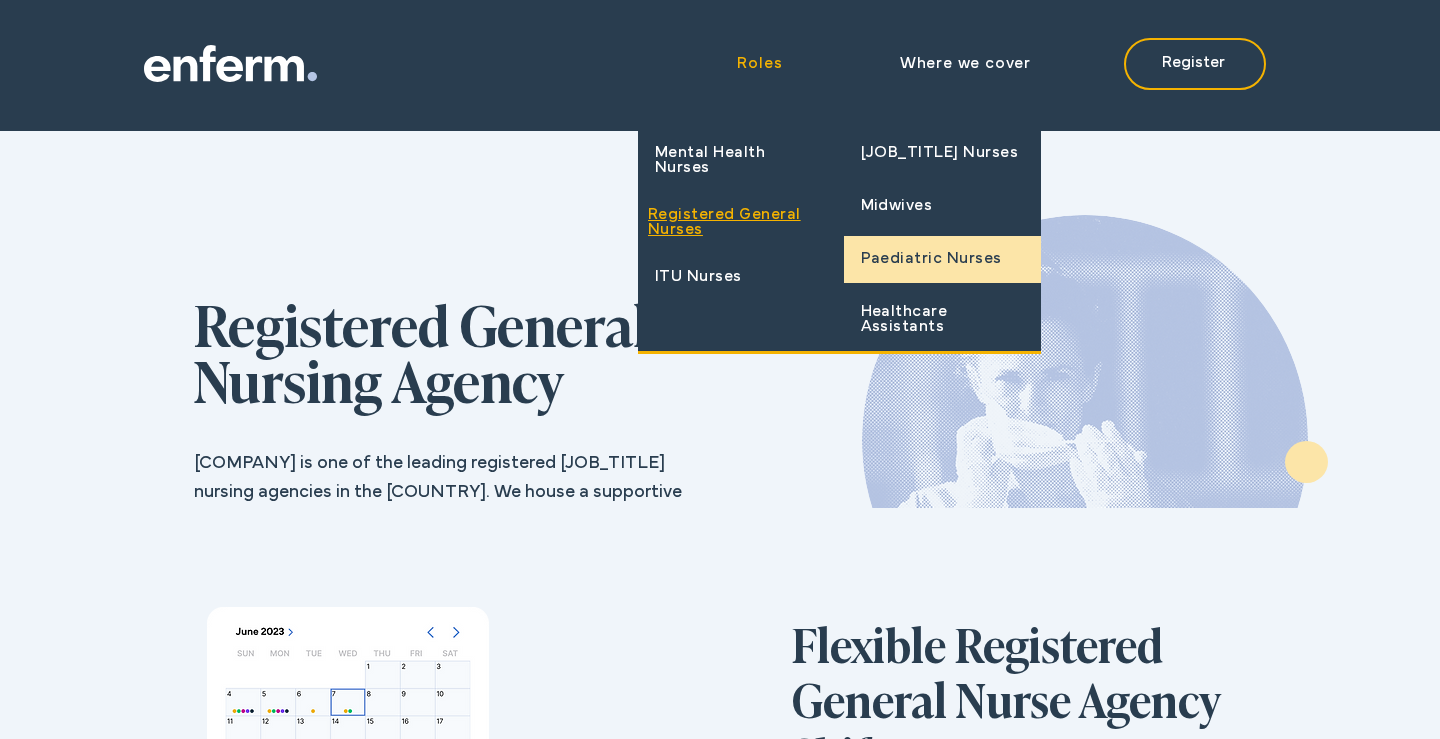 click on "Paediatric Nurses" at bounding box center (943, 259) 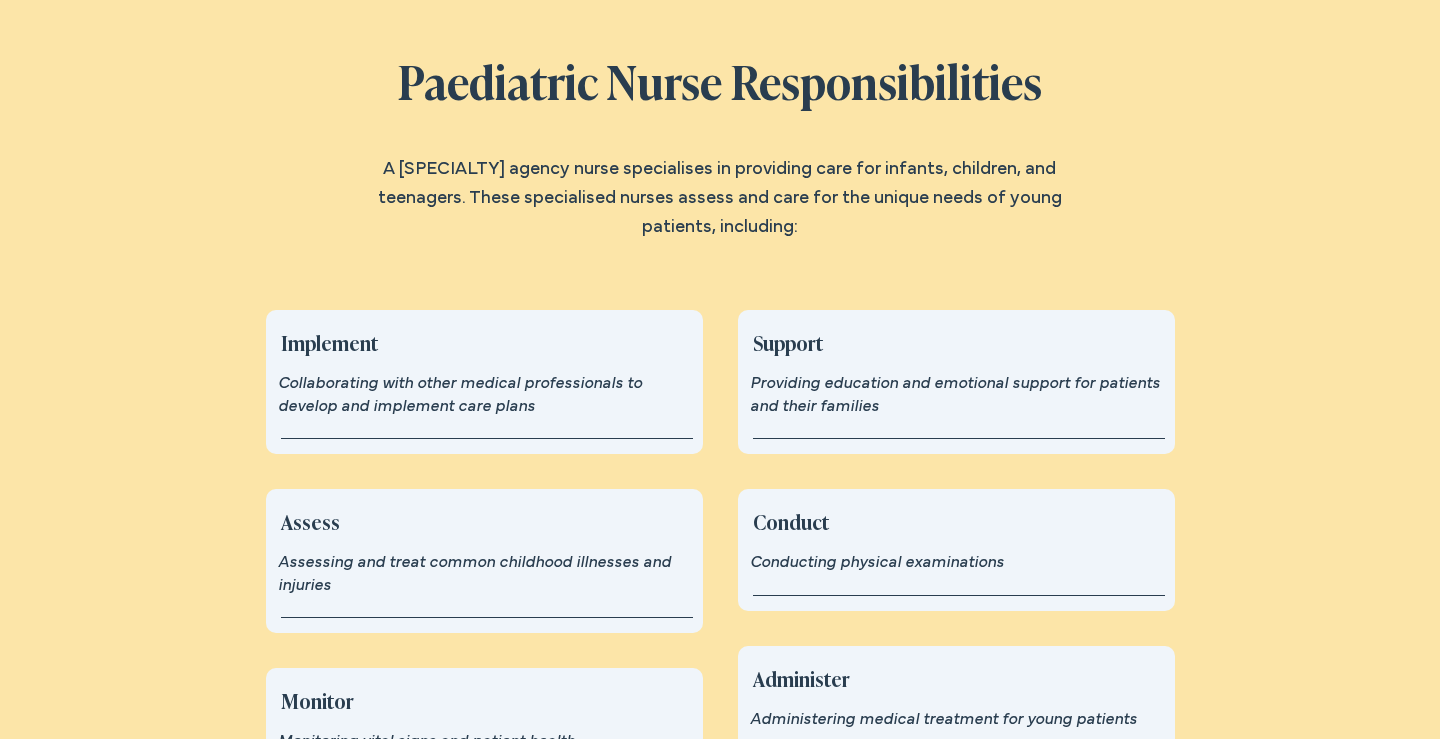 scroll, scrollTop: 2894, scrollLeft: 0, axis: vertical 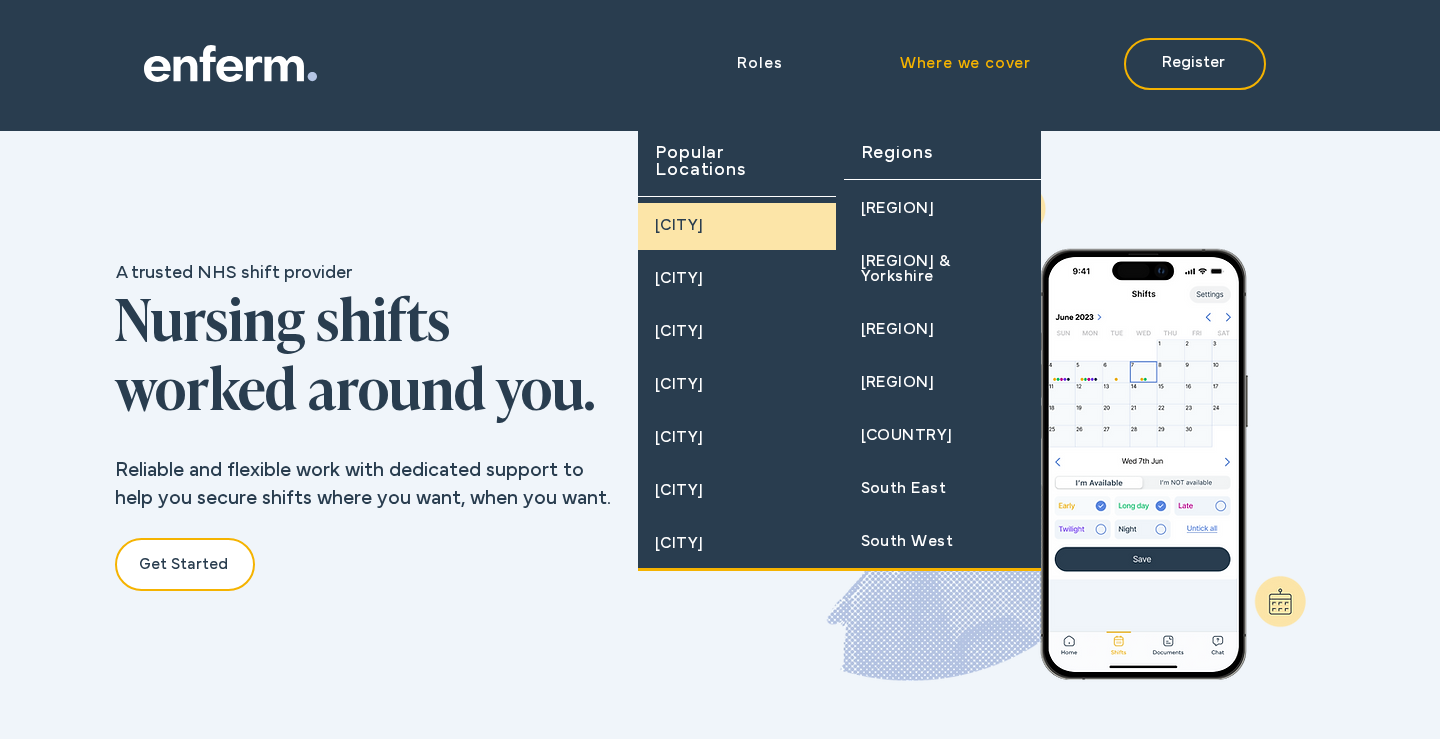 click on "[CITY]" at bounding box center [737, 226] 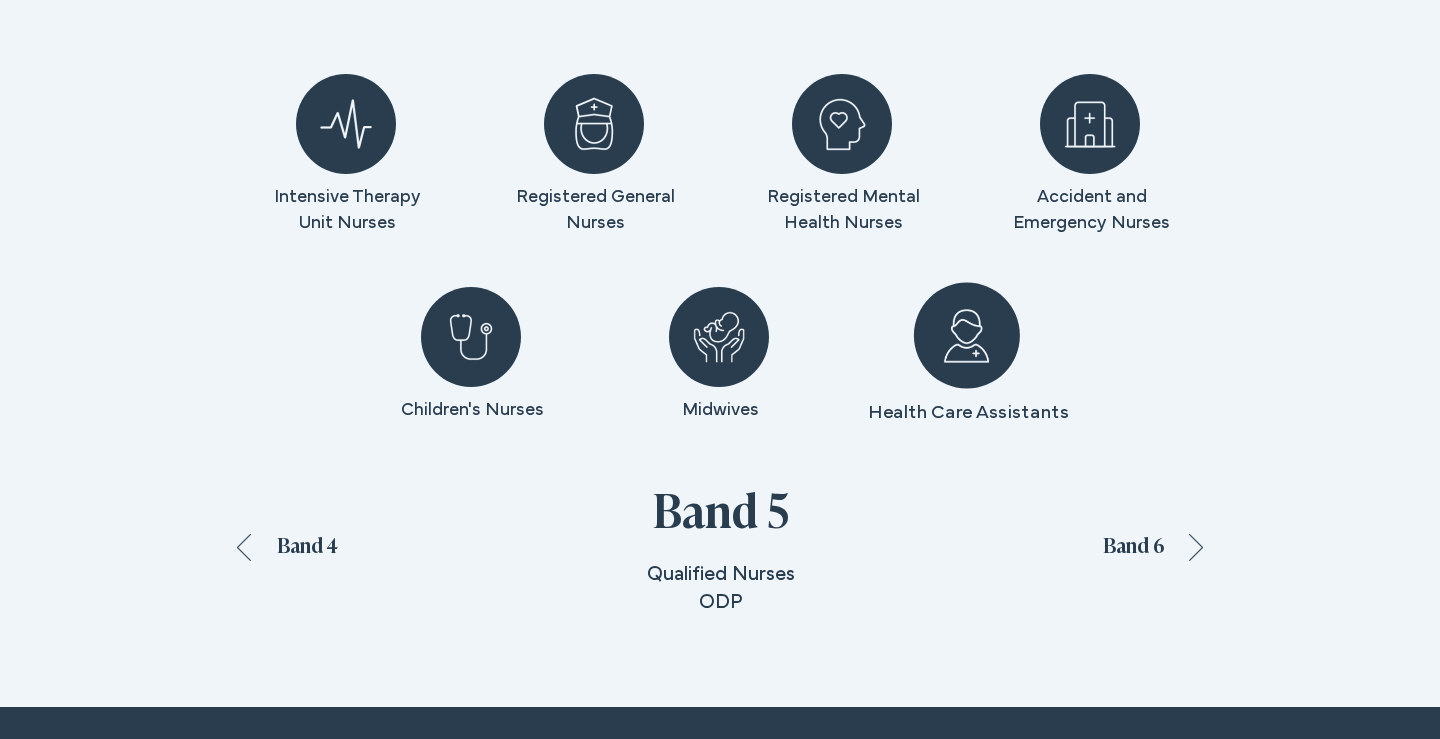 scroll, scrollTop: 3077, scrollLeft: 0, axis: vertical 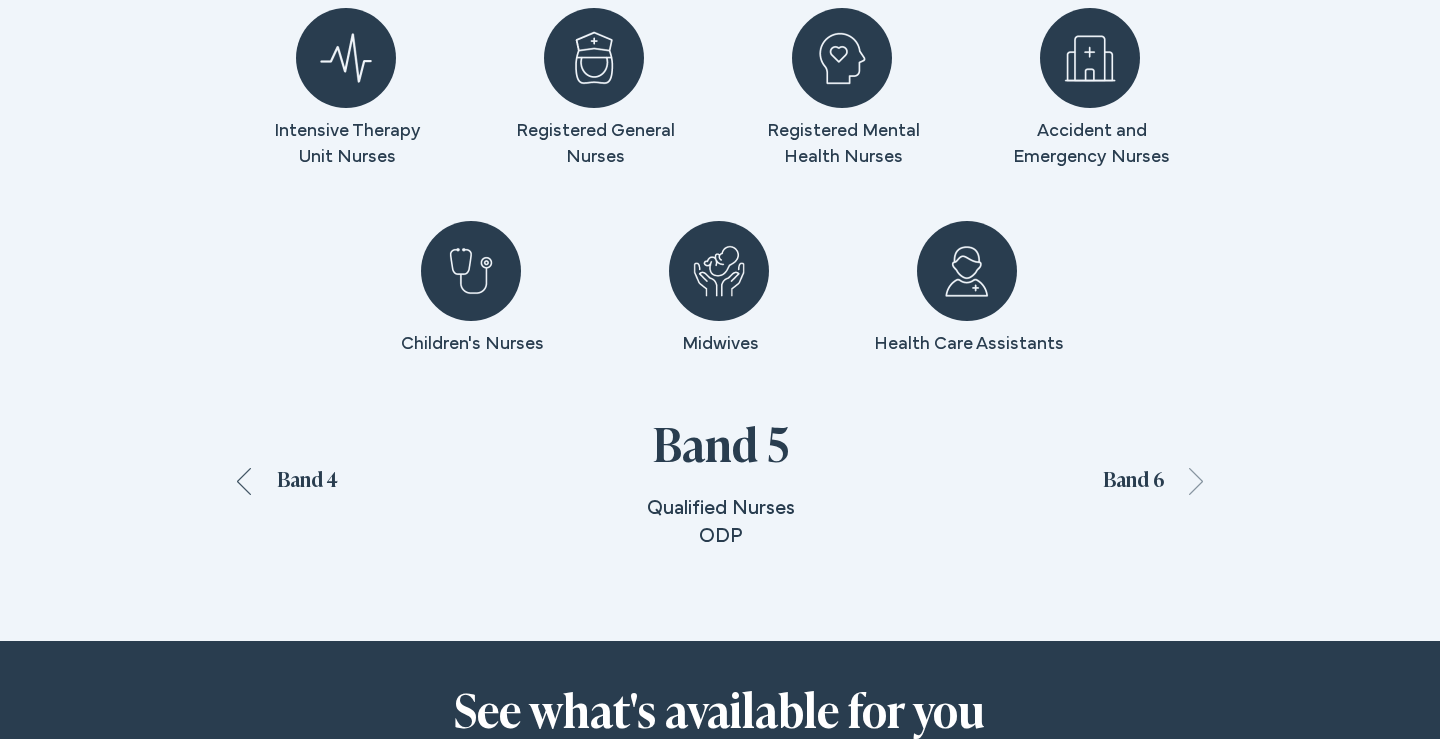 click 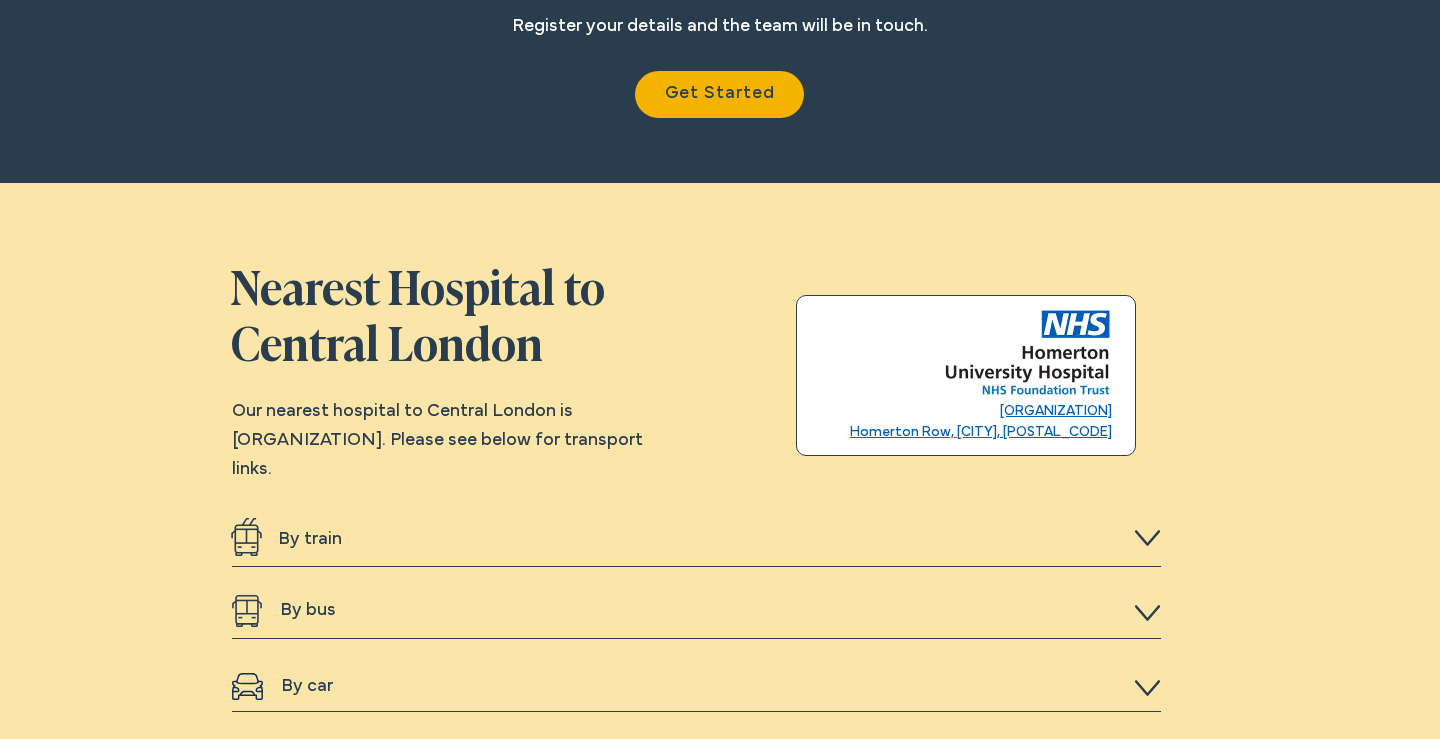 scroll, scrollTop: 4004, scrollLeft: 0, axis: vertical 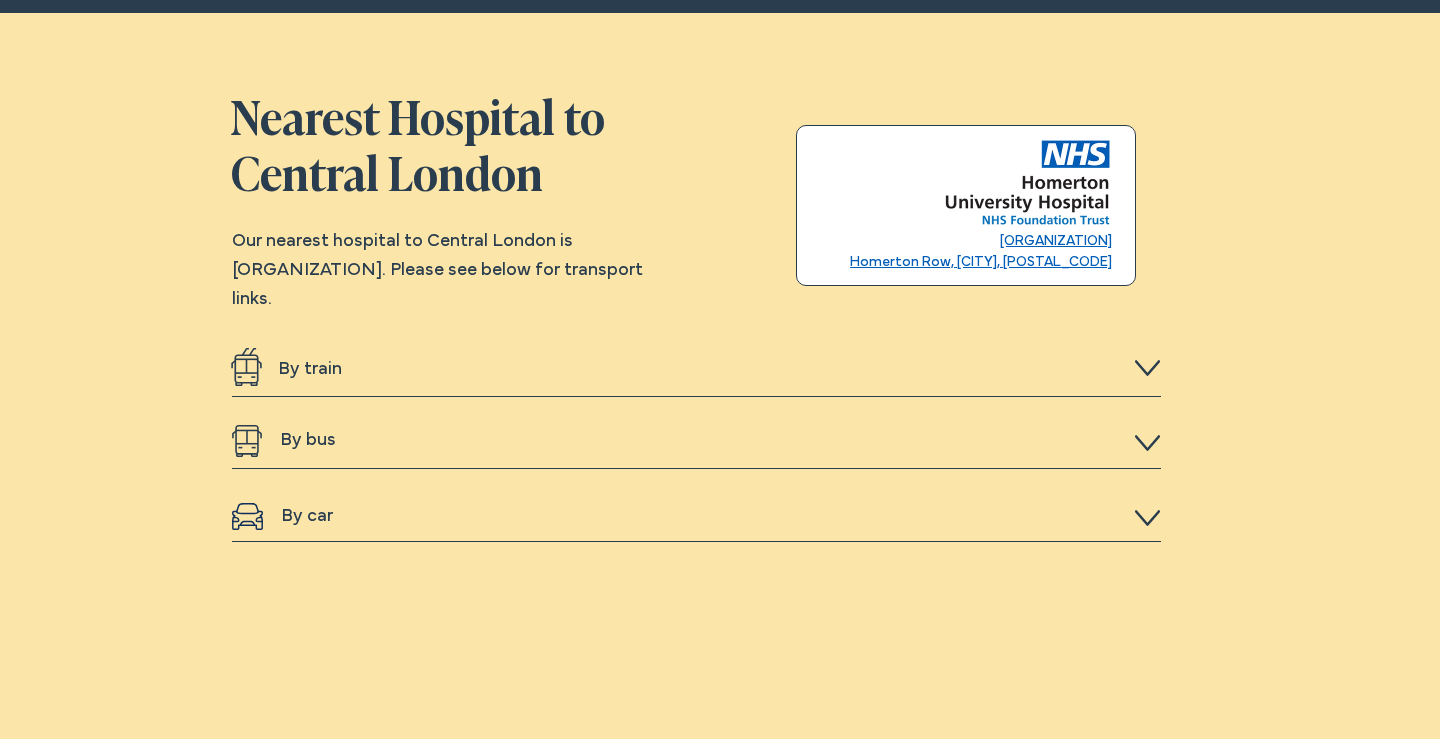 click at bounding box center (720, 385) 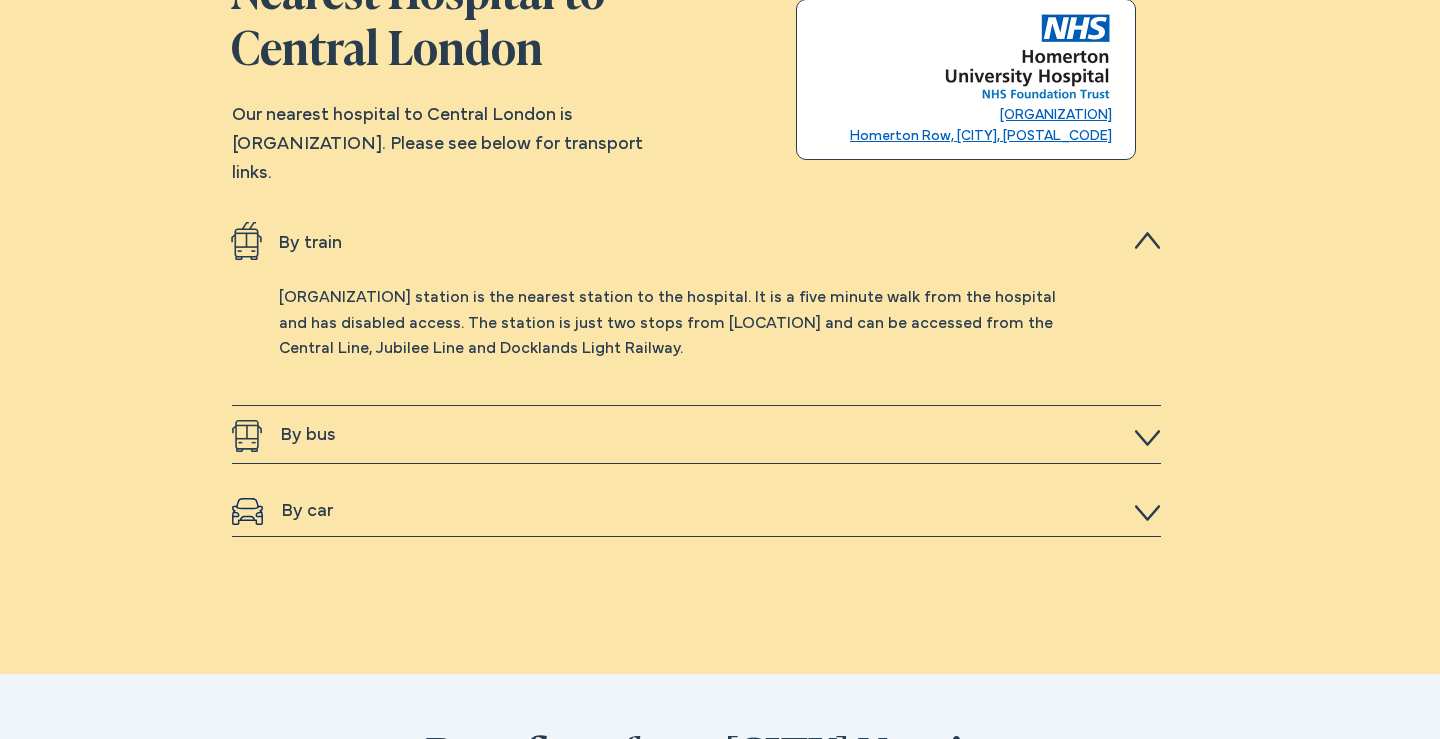 scroll, scrollTop: 4175, scrollLeft: 0, axis: vertical 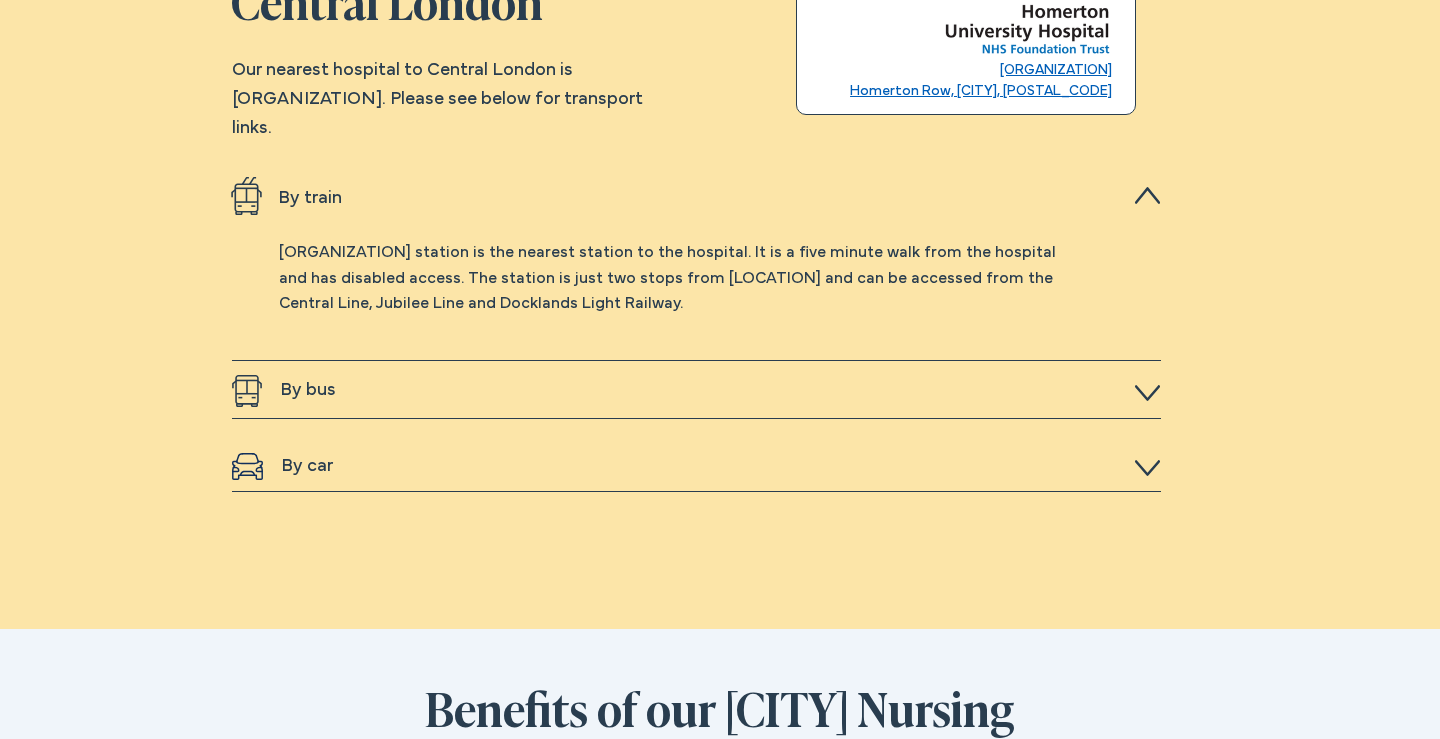 click at bounding box center (720, 275) 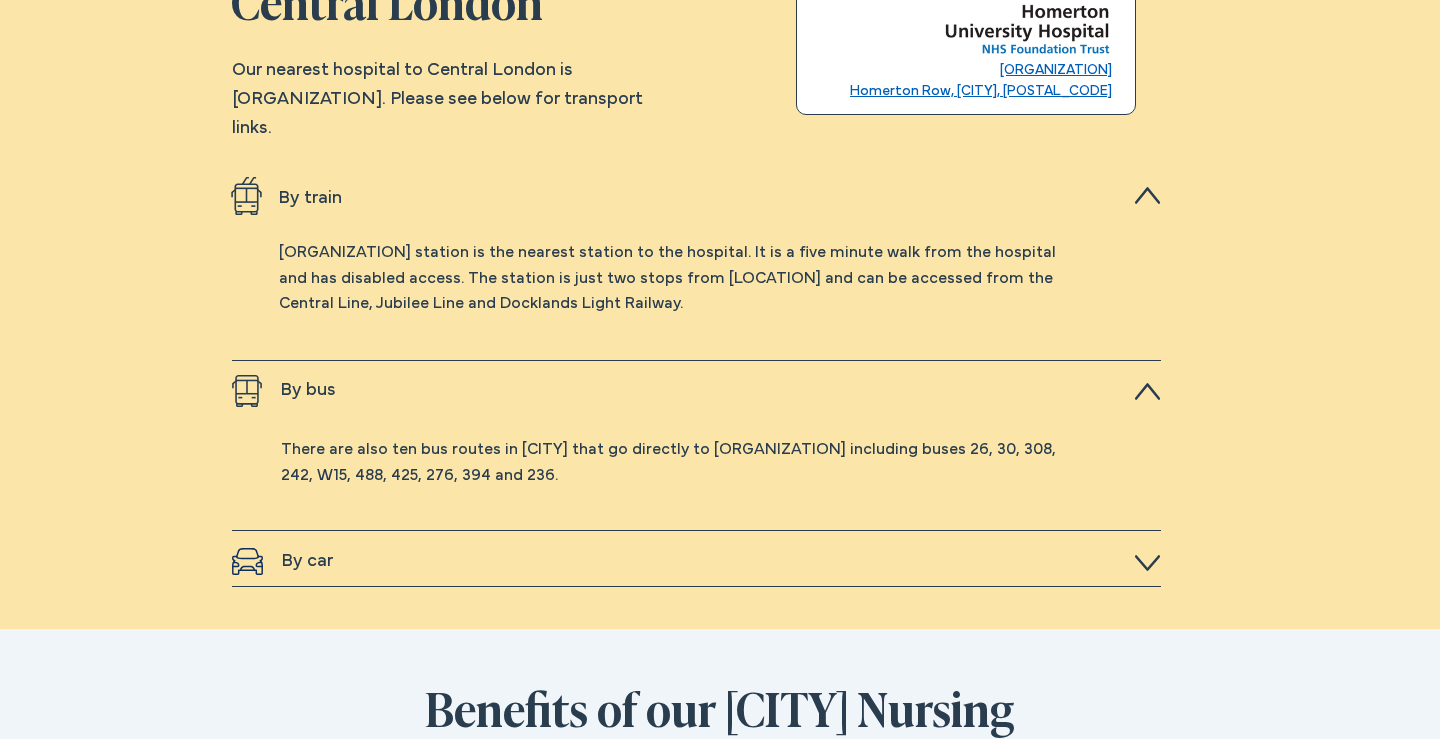 click at bounding box center (720, 580) 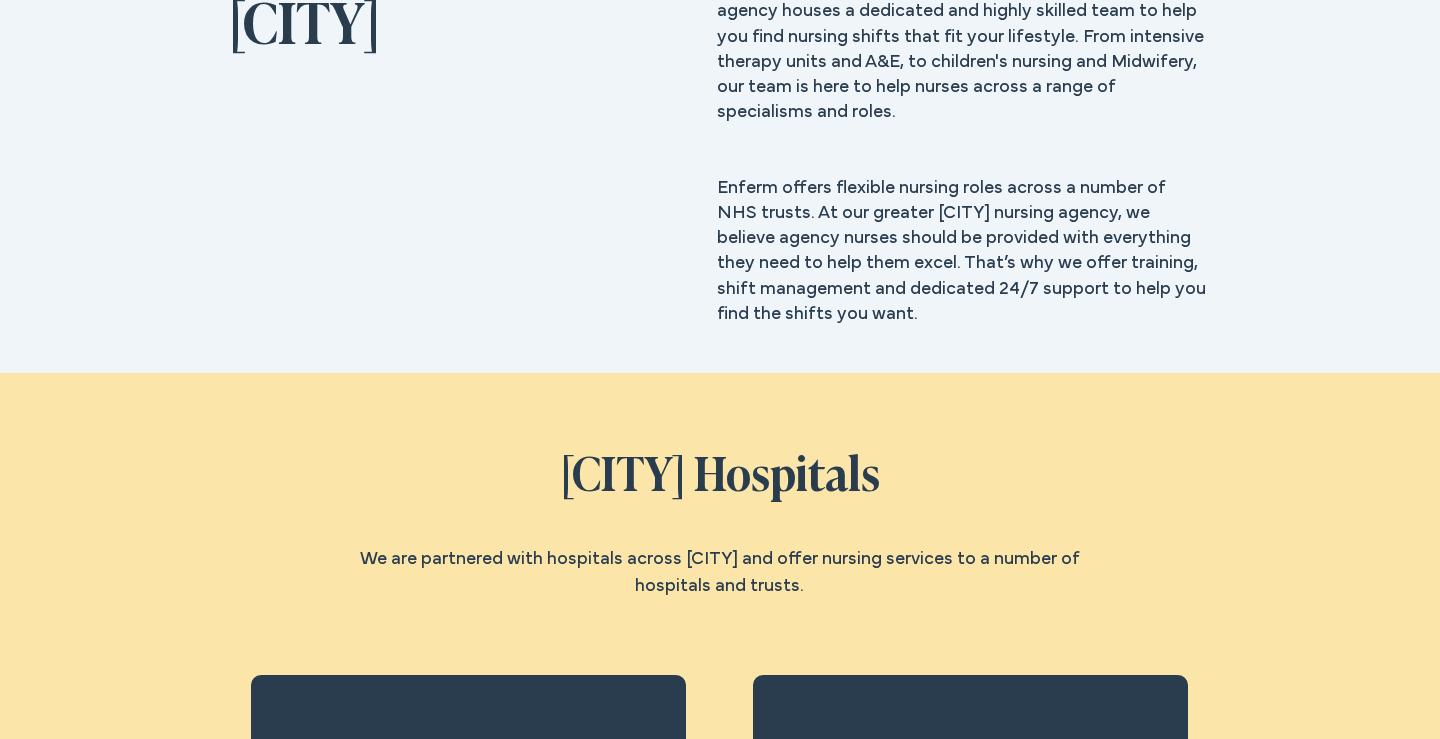 scroll, scrollTop: 0, scrollLeft: 0, axis: both 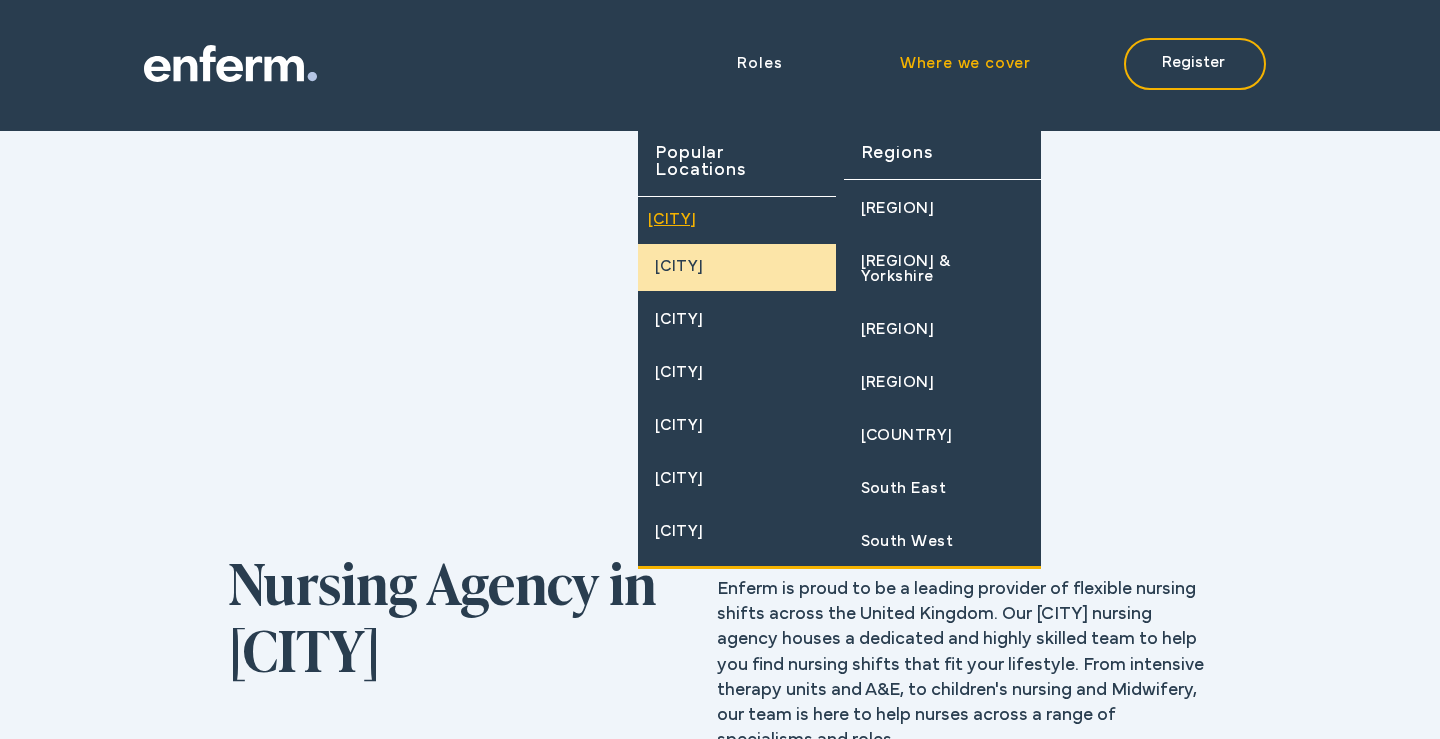 click on "Manchester" at bounding box center (737, 267) 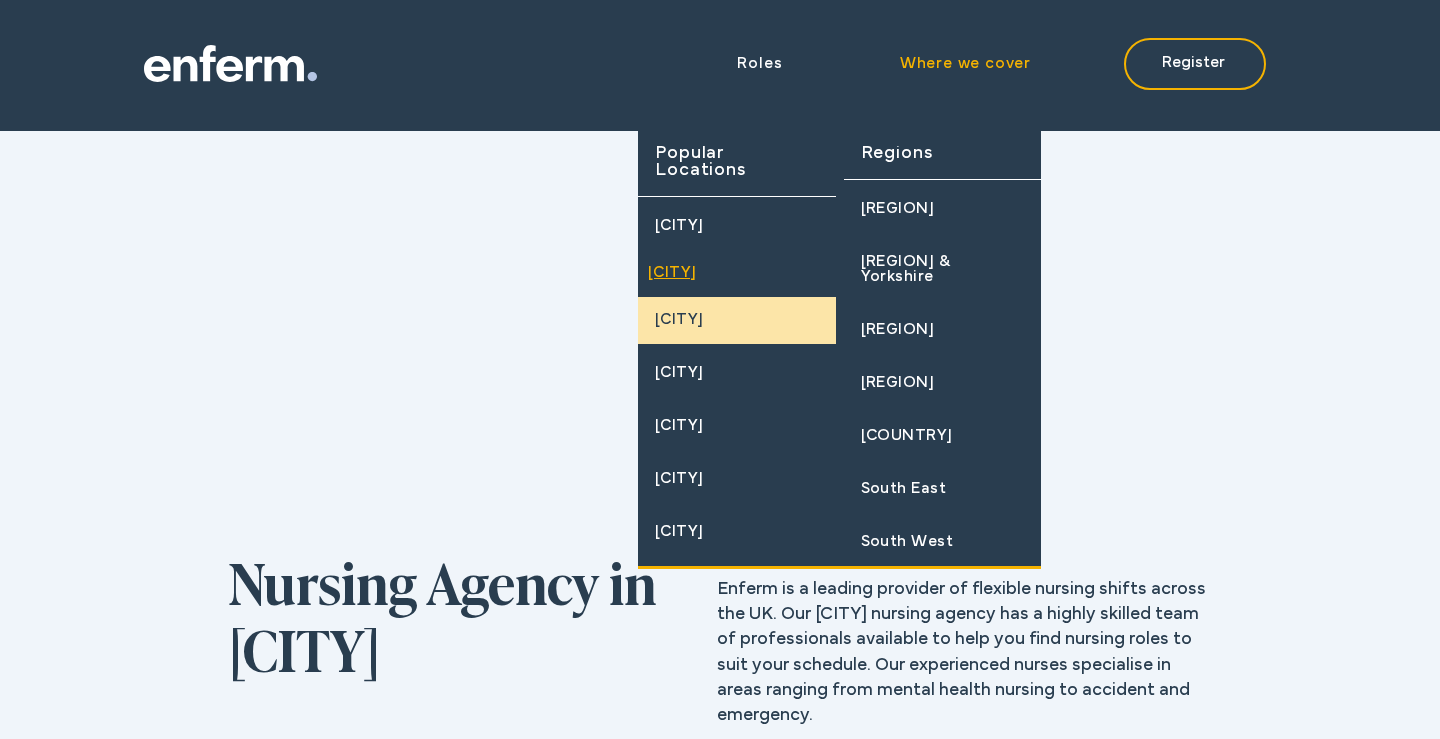 click on "[CITY]" at bounding box center [679, 320] 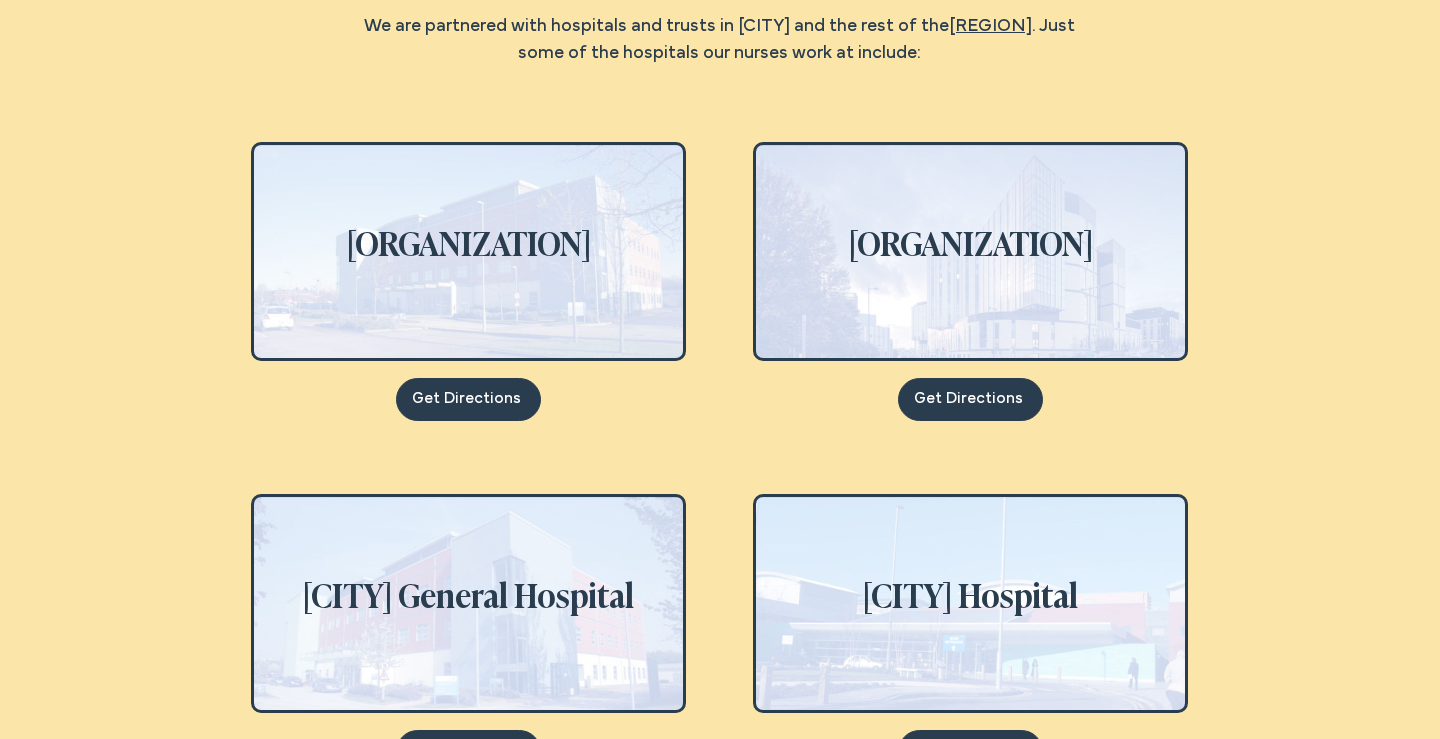 scroll, scrollTop: 469, scrollLeft: 0, axis: vertical 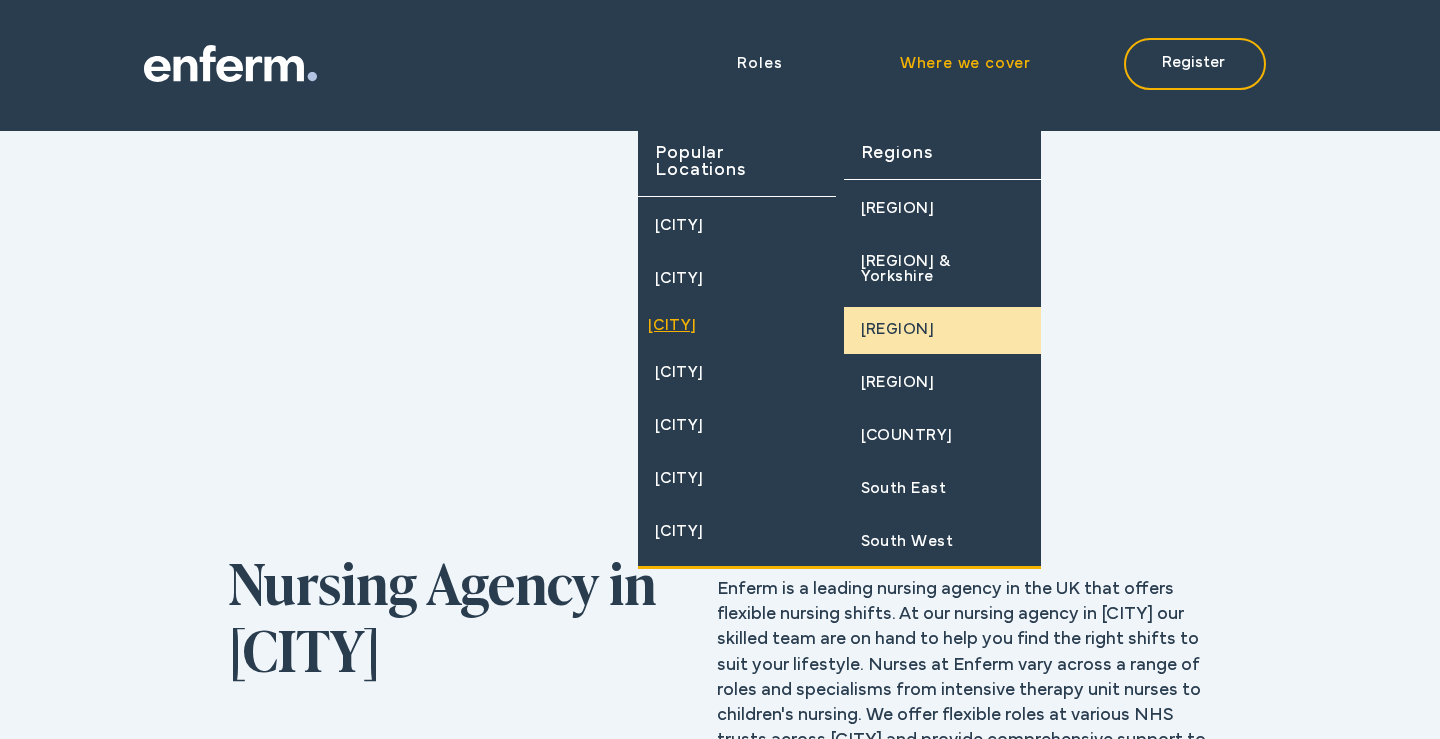 click on "East Midlands" at bounding box center [898, 330] 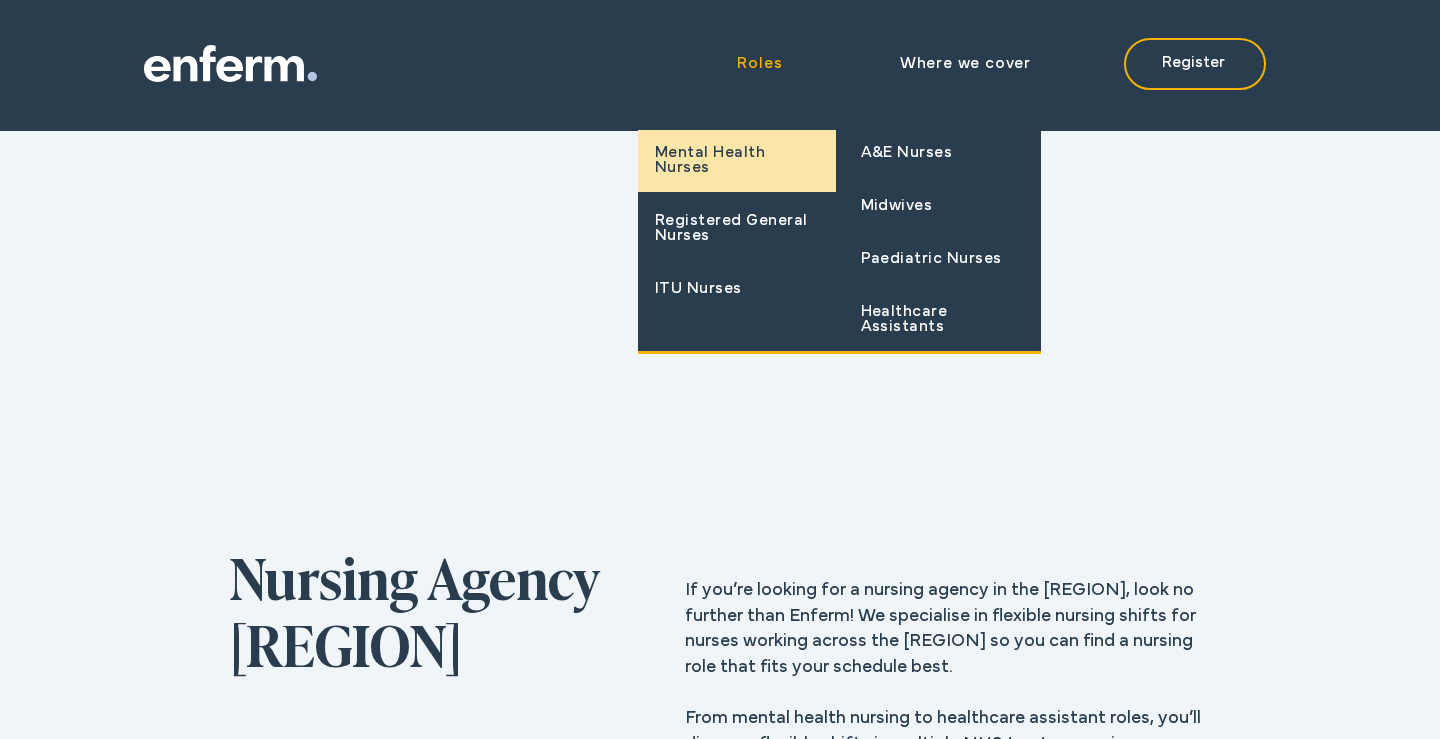 click on "Mental Health Nurses" at bounding box center (737, 161) 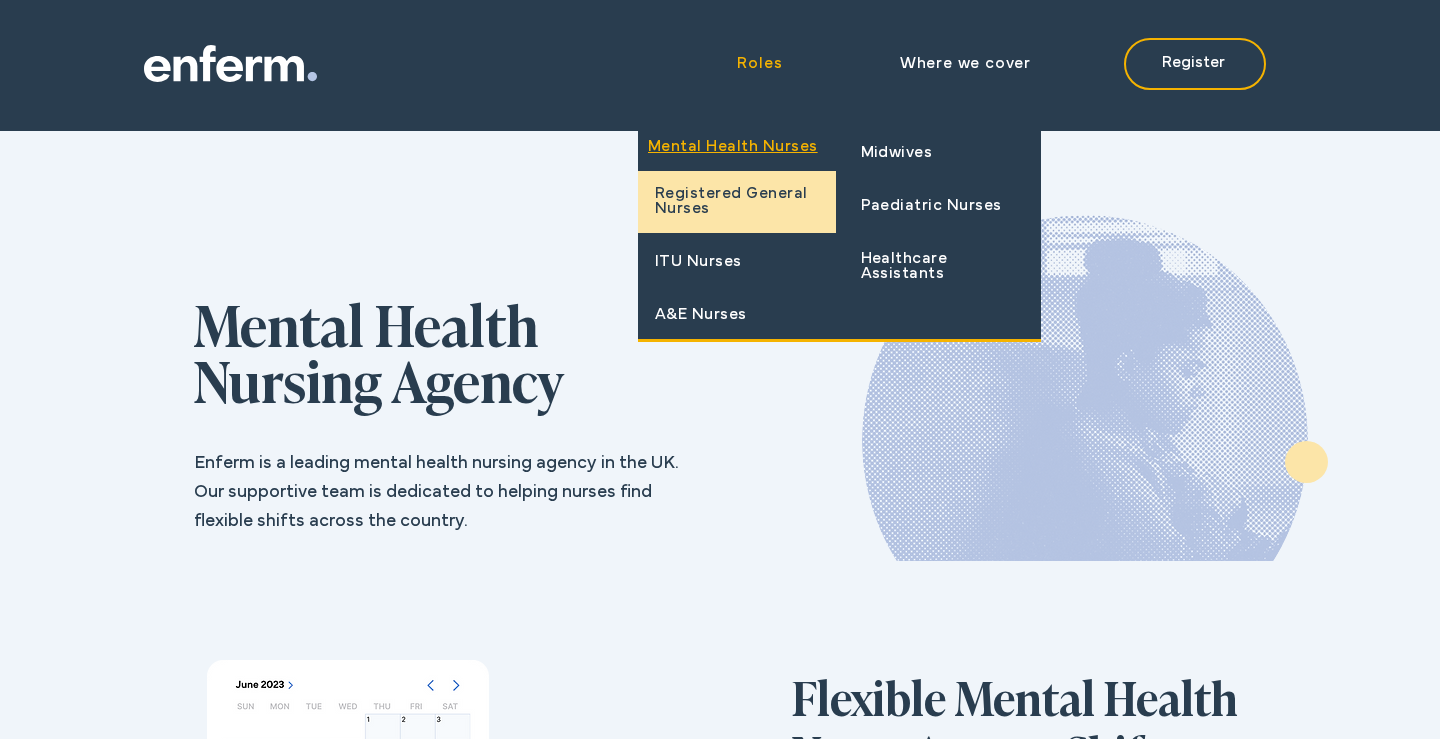 click on "Registered General Nurses" at bounding box center (737, 202) 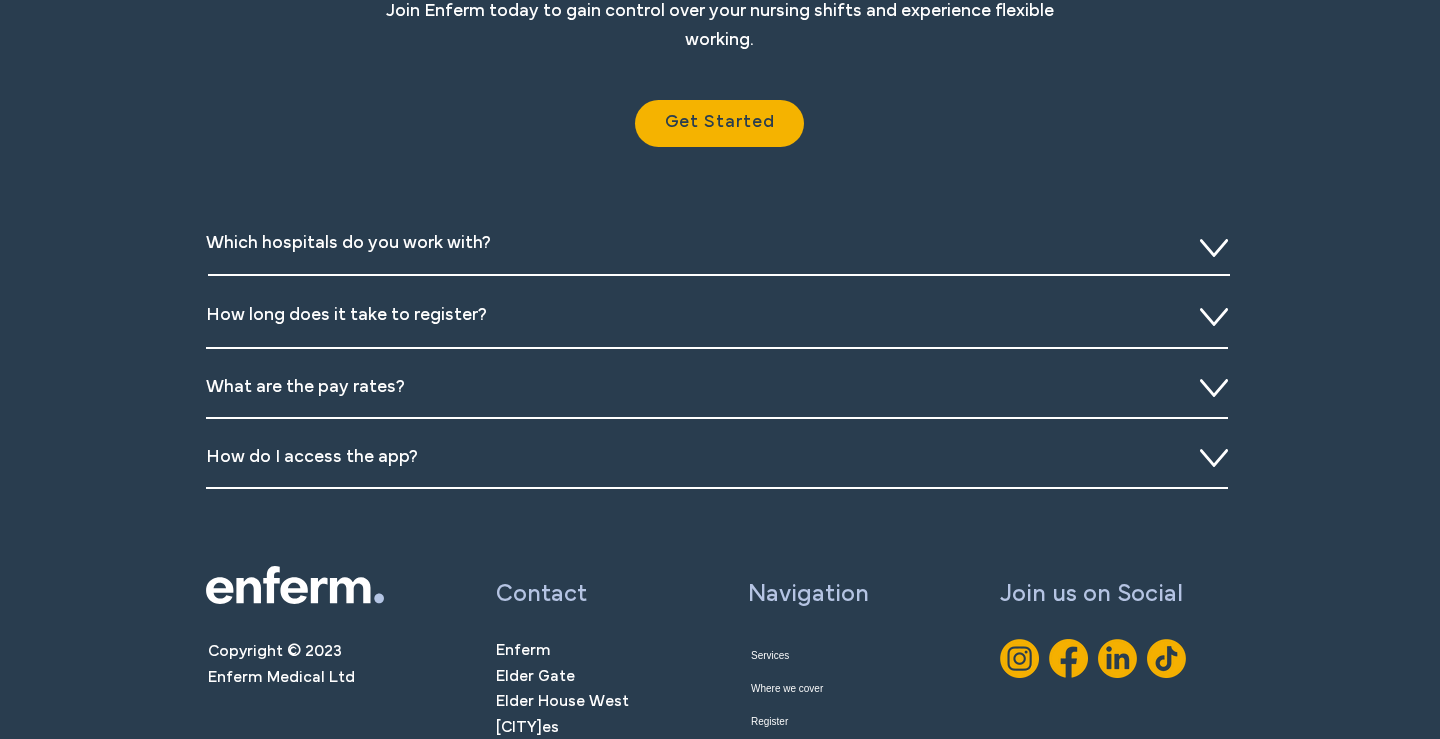 scroll, scrollTop: 7029, scrollLeft: 0, axis: vertical 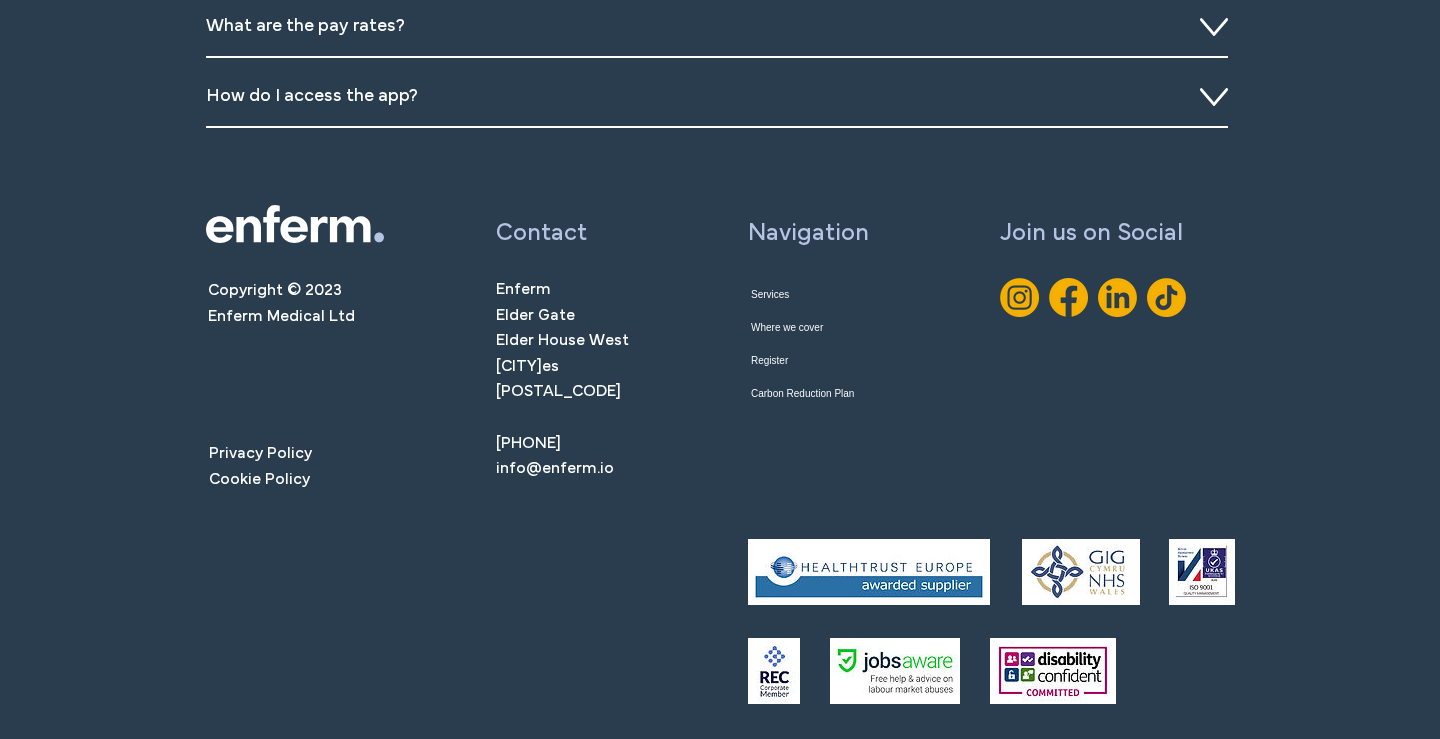 click on "Enferm
Elder Gate" at bounding box center [535, 303] 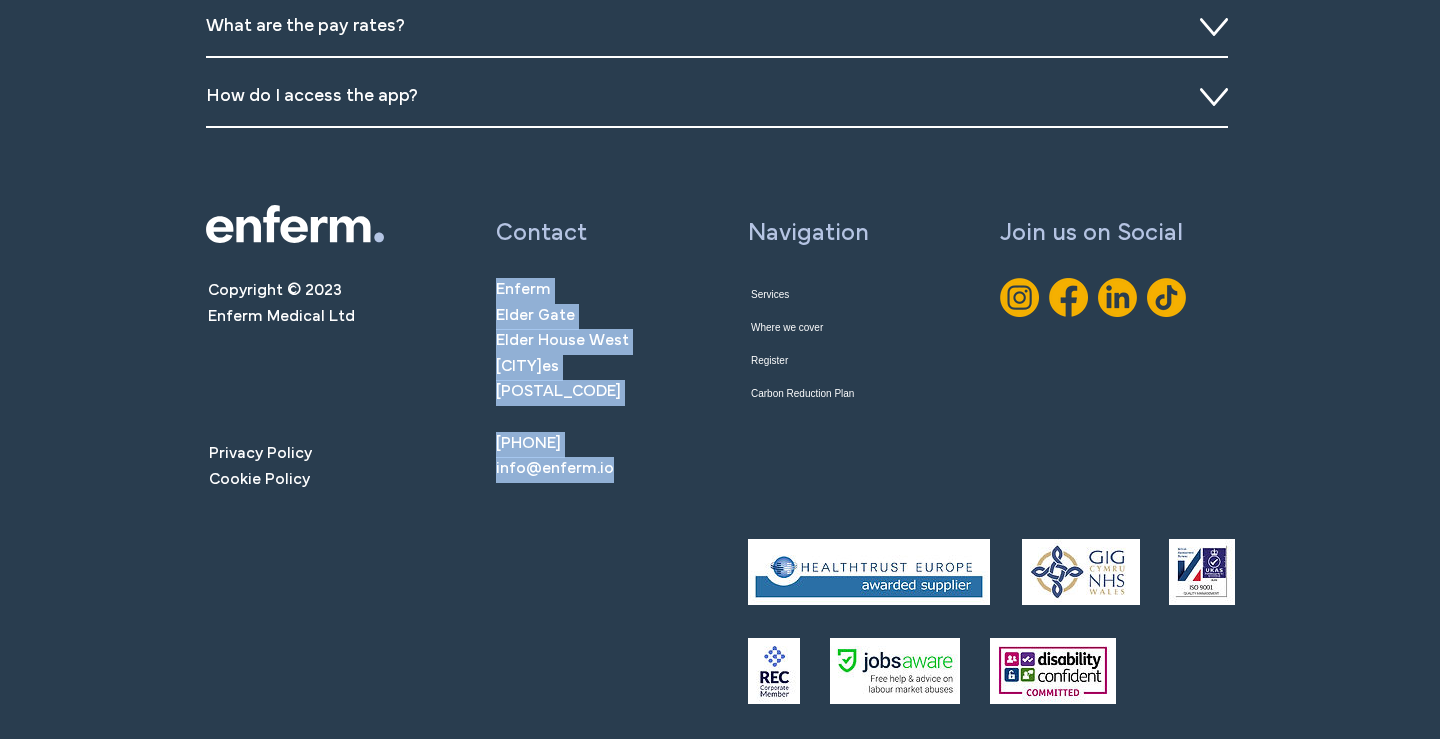 drag, startPoint x: 478, startPoint y: 281, endPoint x: 589, endPoint y: 525, distance: 268.06155 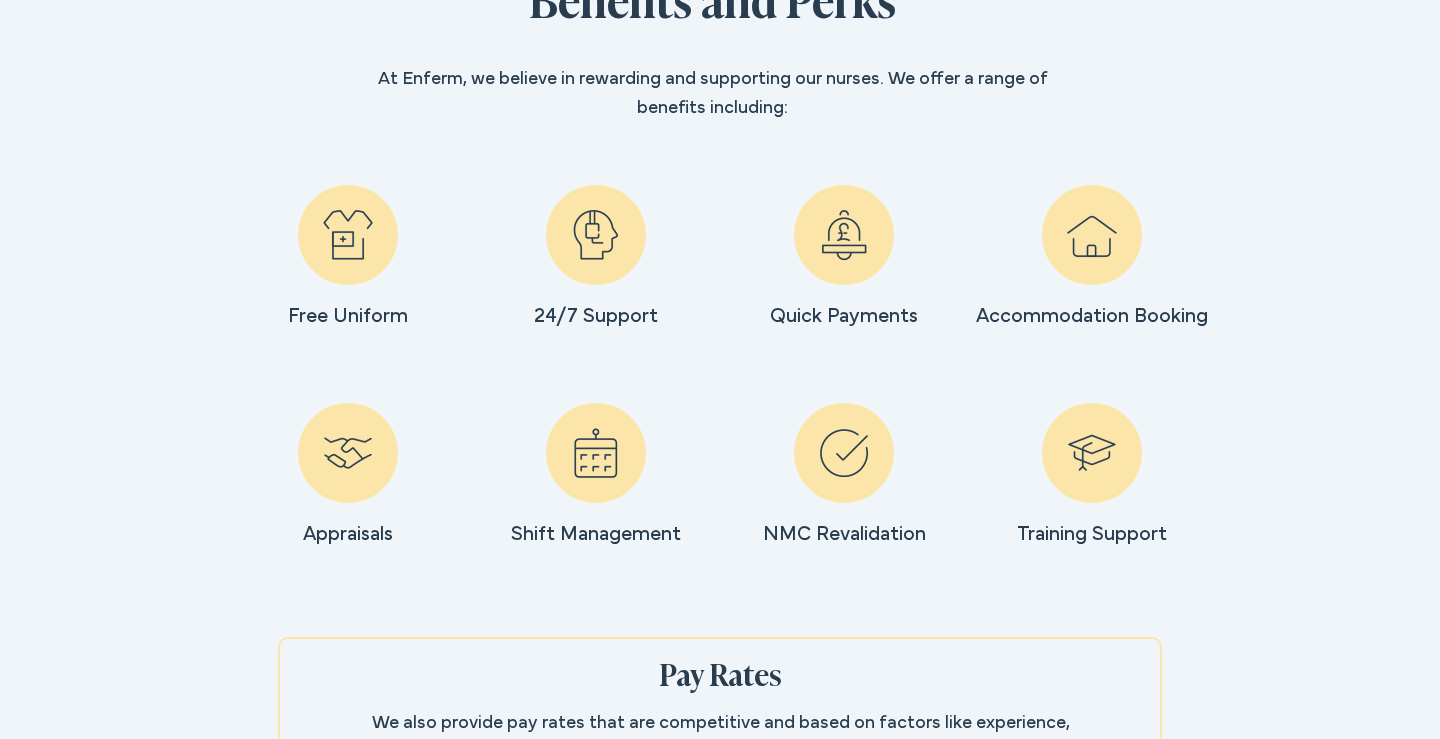 scroll, scrollTop: 0, scrollLeft: 0, axis: both 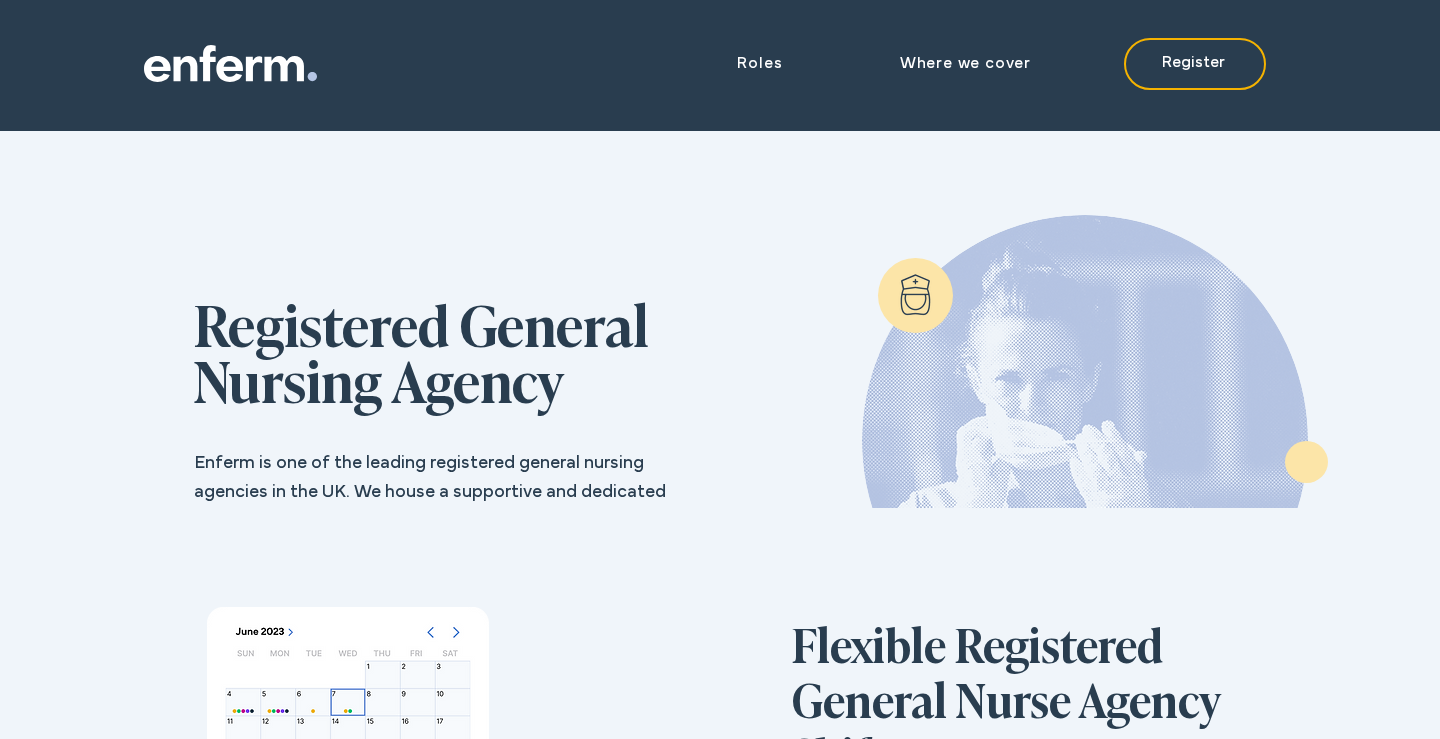 click 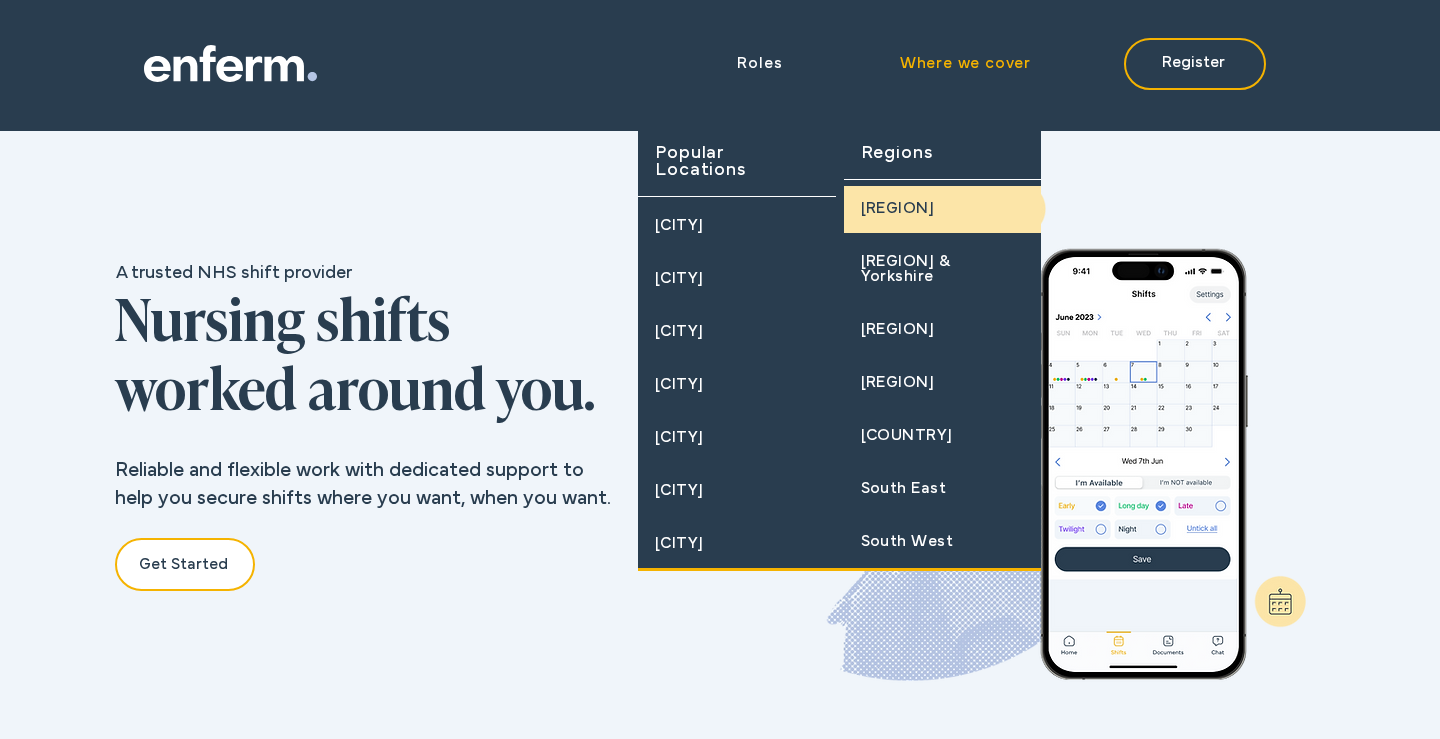 click on "North West" at bounding box center [898, 209] 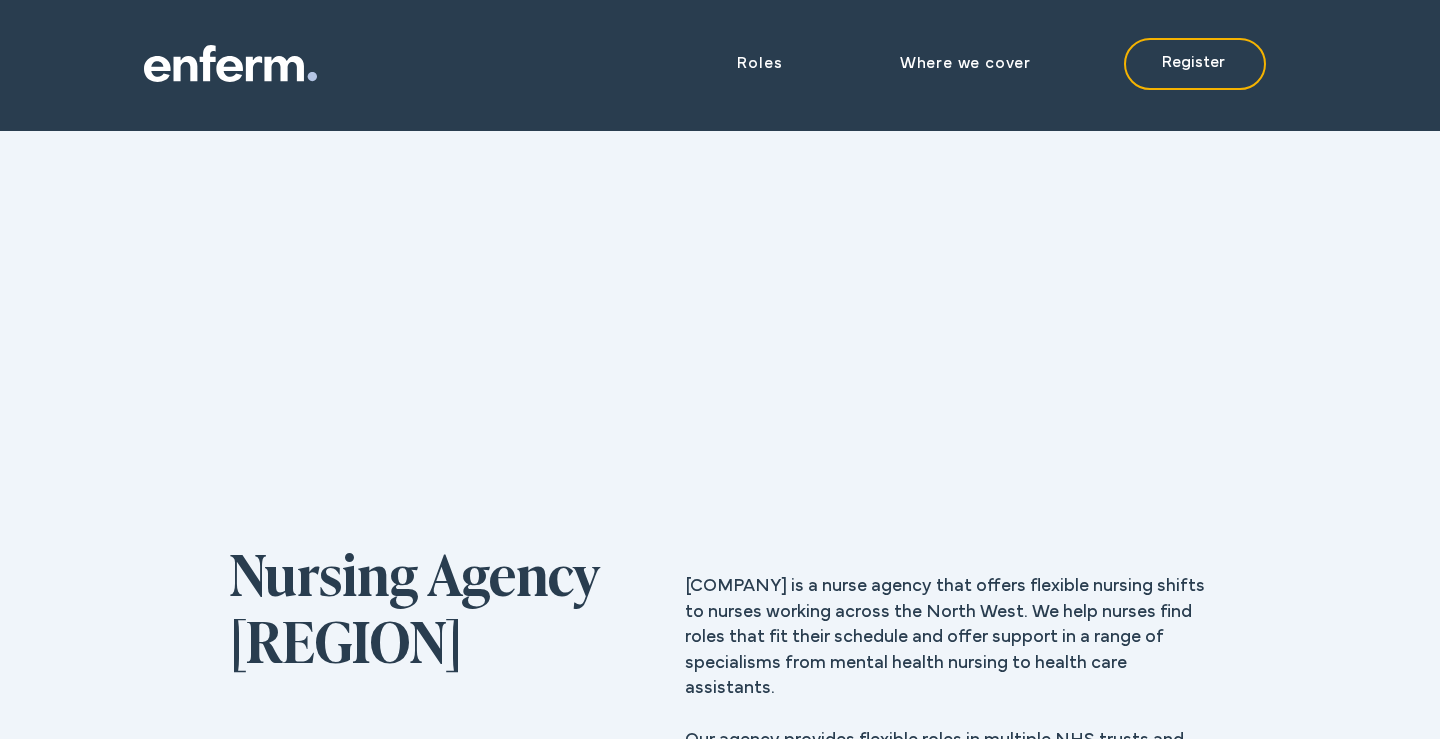 scroll, scrollTop: 0, scrollLeft: 319, axis: horizontal 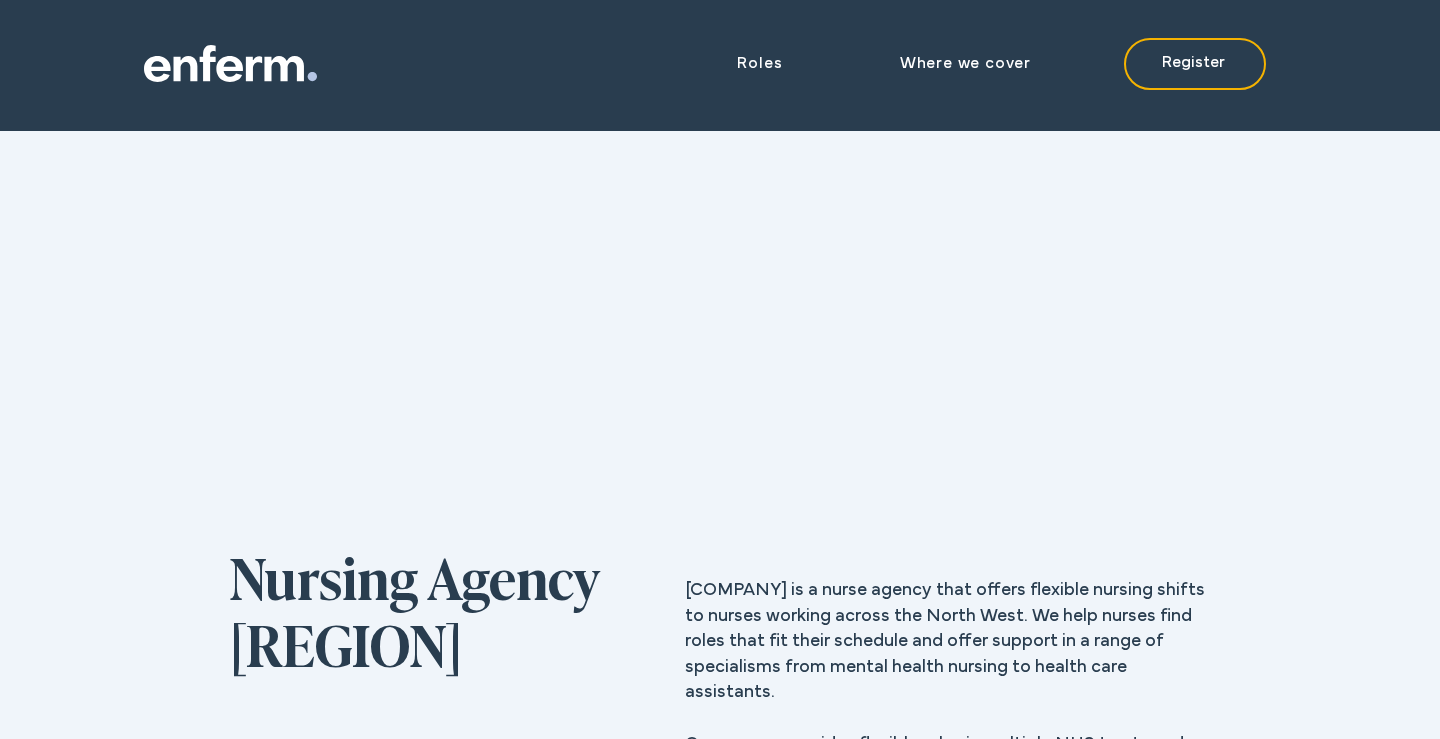 click 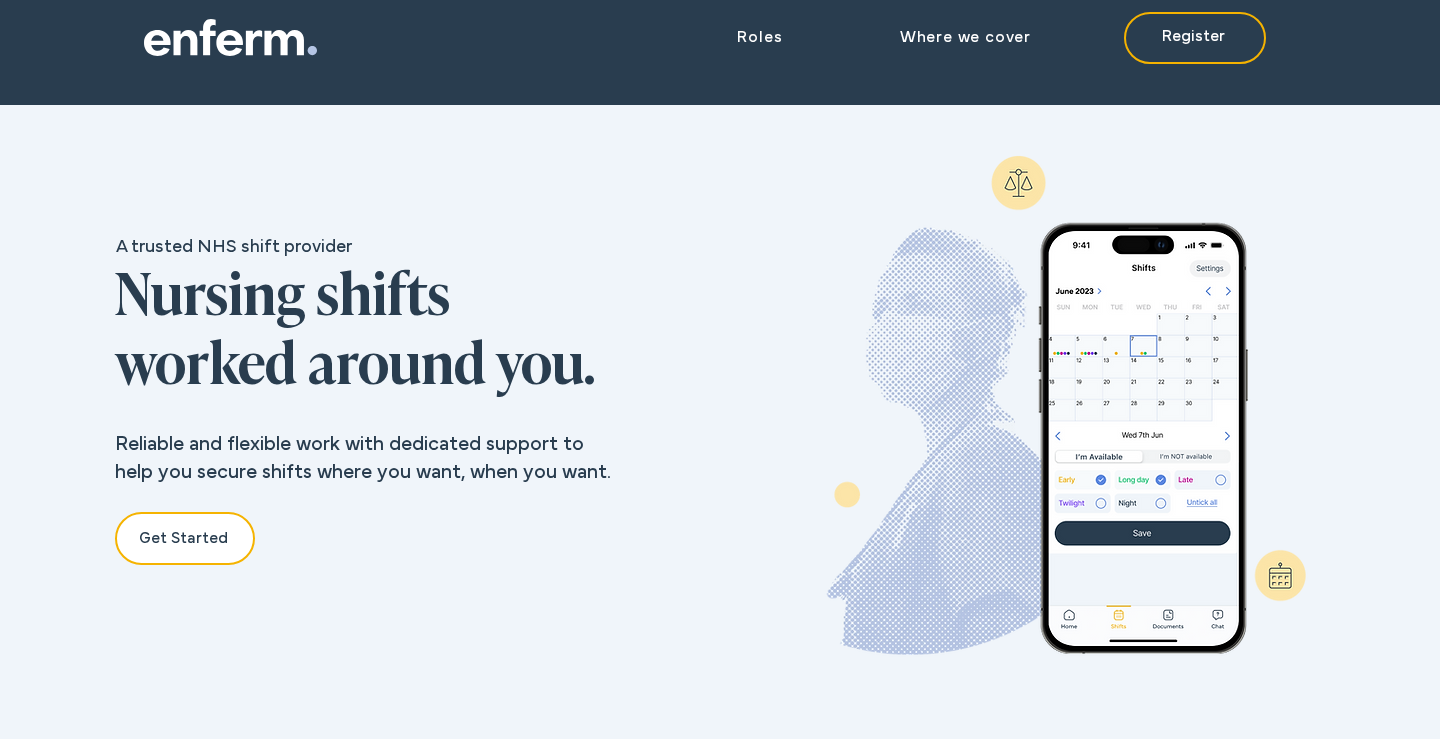 scroll, scrollTop: 28, scrollLeft: 0, axis: vertical 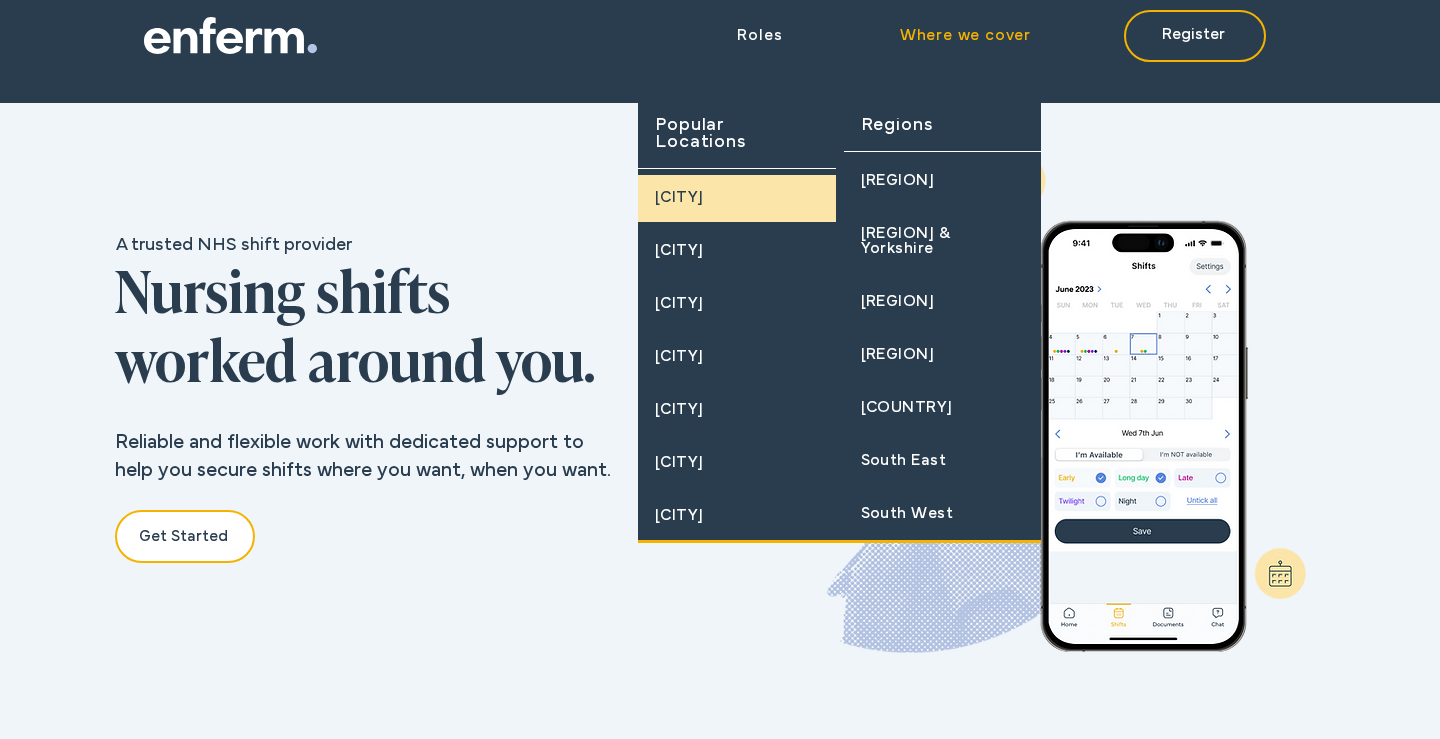 click on "[CITY]" at bounding box center [737, 198] 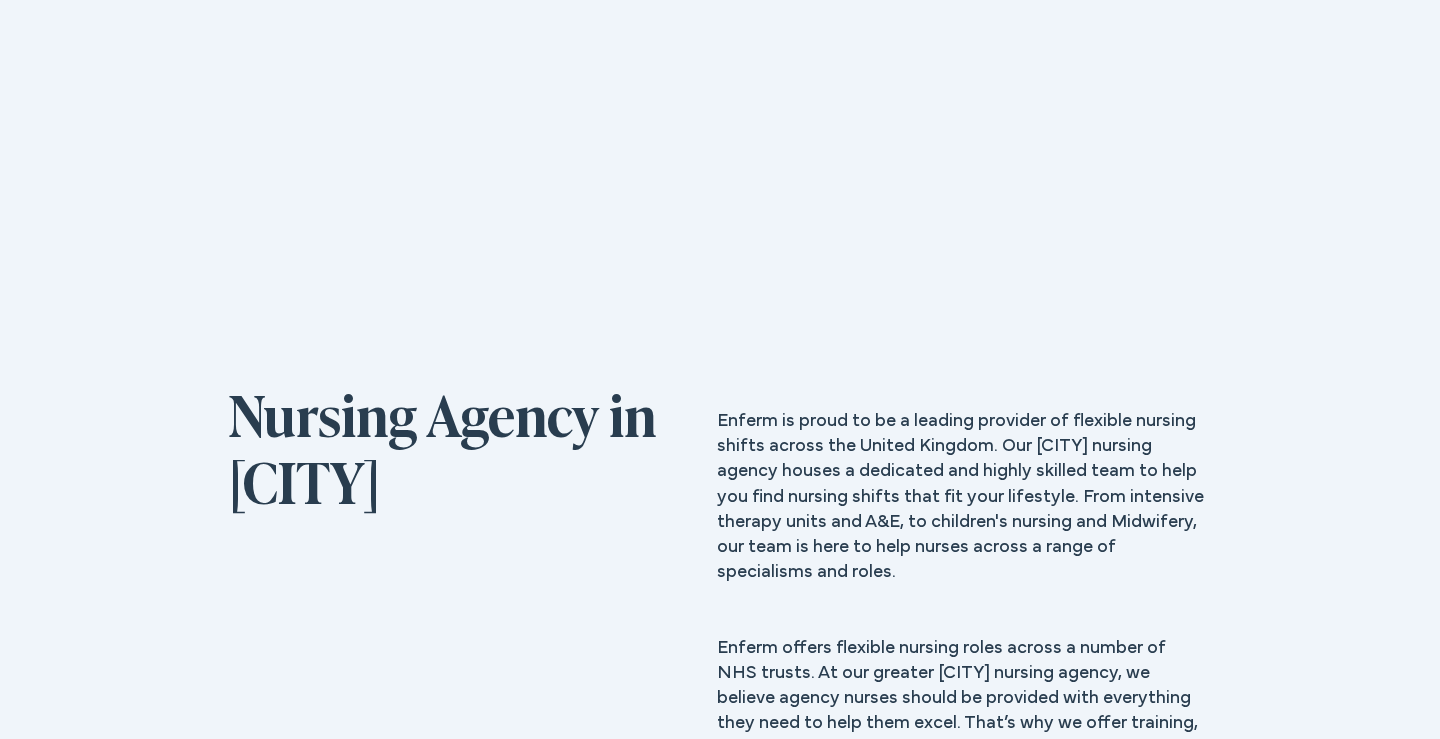 scroll, scrollTop: 0, scrollLeft: 0, axis: both 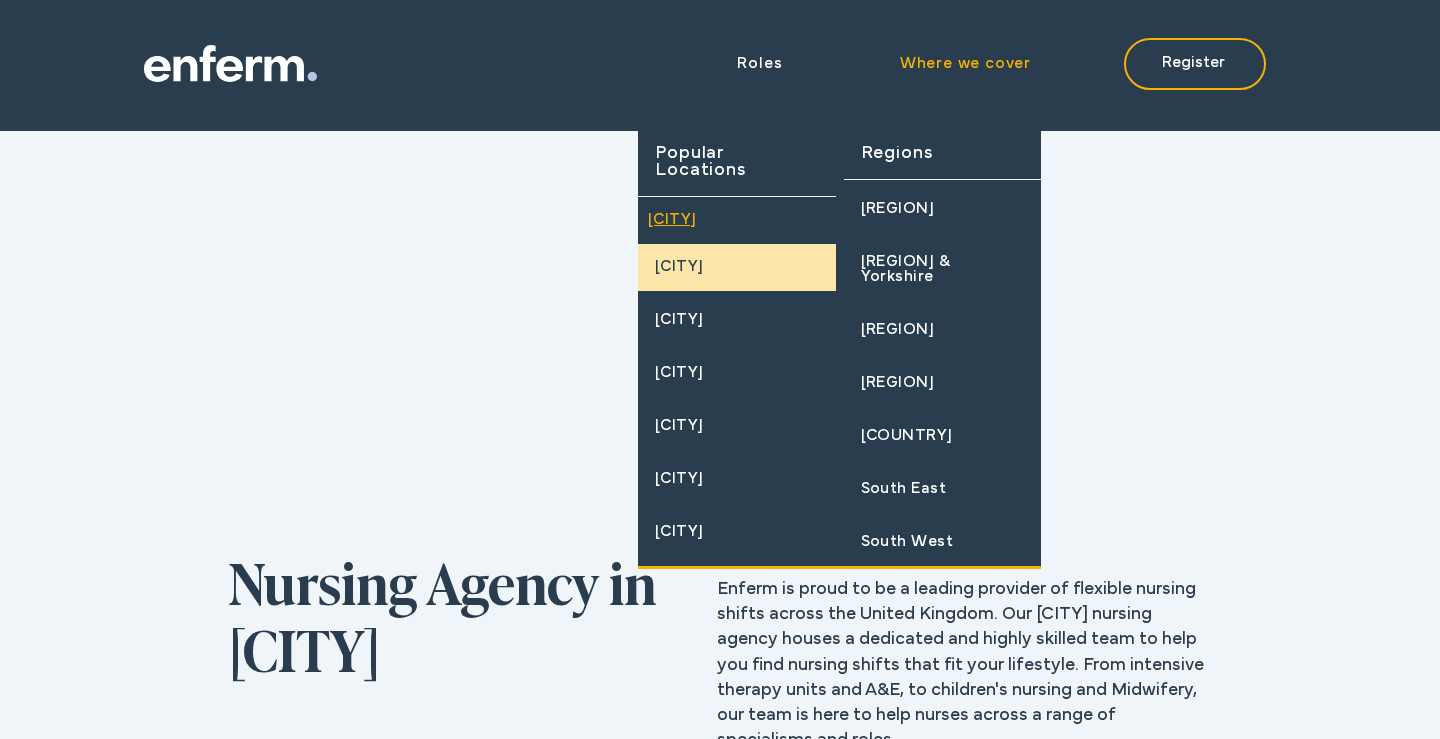 click on "Manchester" at bounding box center (679, 267) 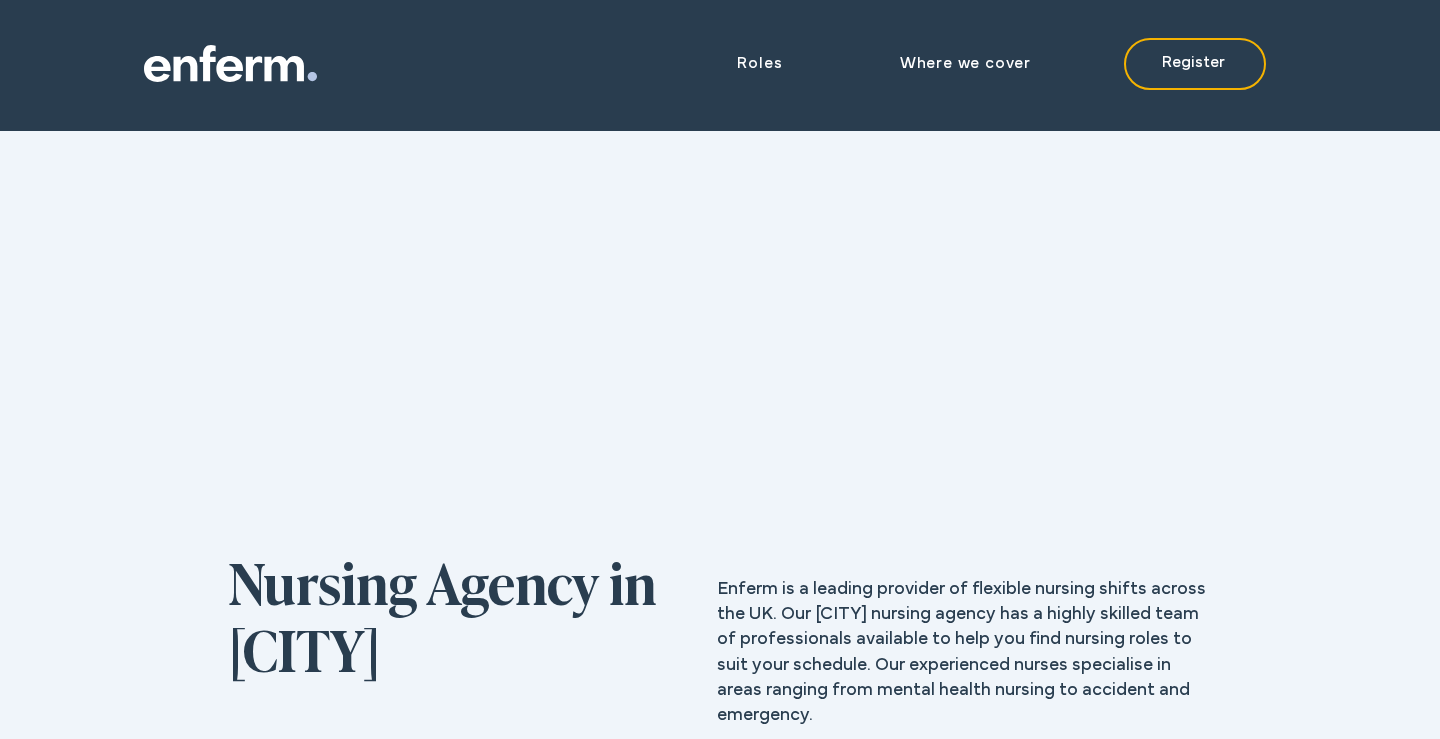 scroll, scrollTop: 5, scrollLeft: 0, axis: vertical 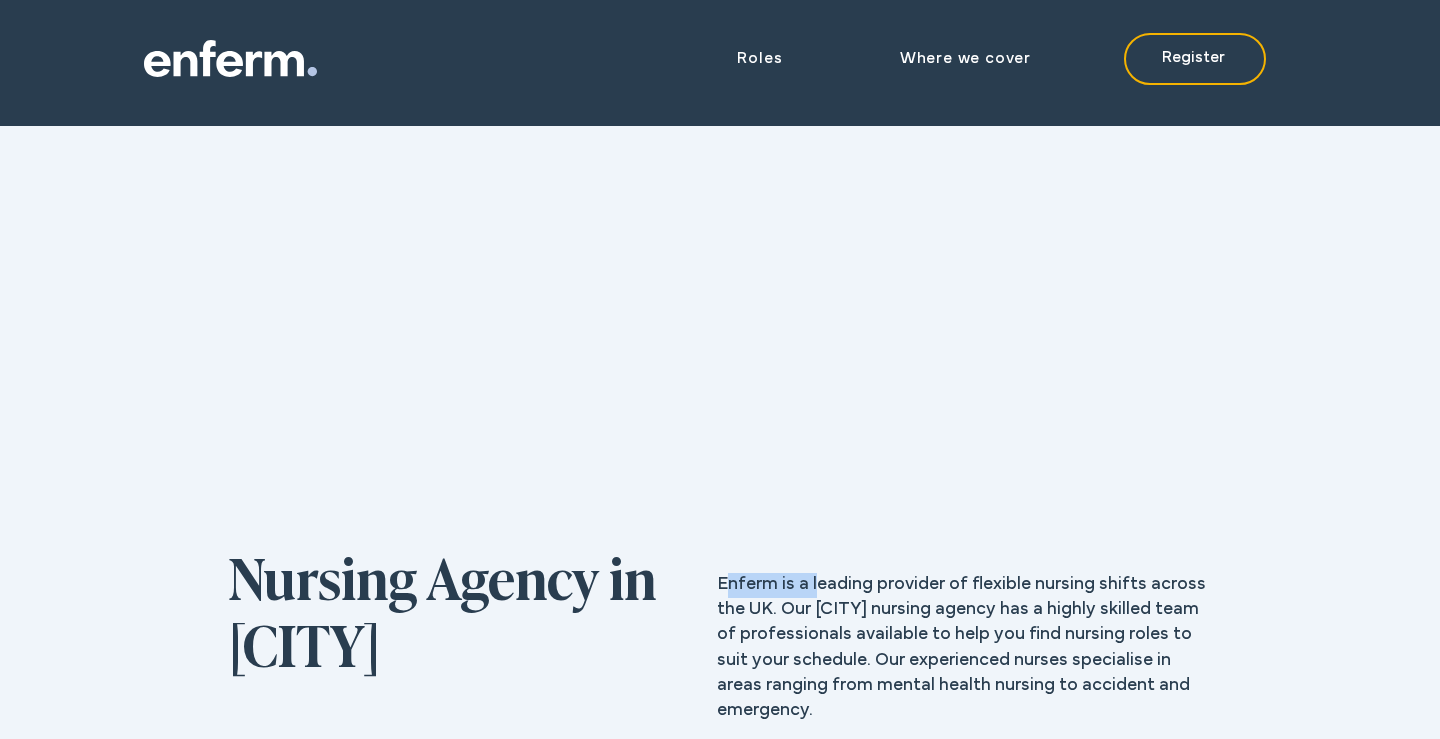 drag, startPoint x: 728, startPoint y: 577, endPoint x: 823, endPoint y: 584, distance: 95.257545 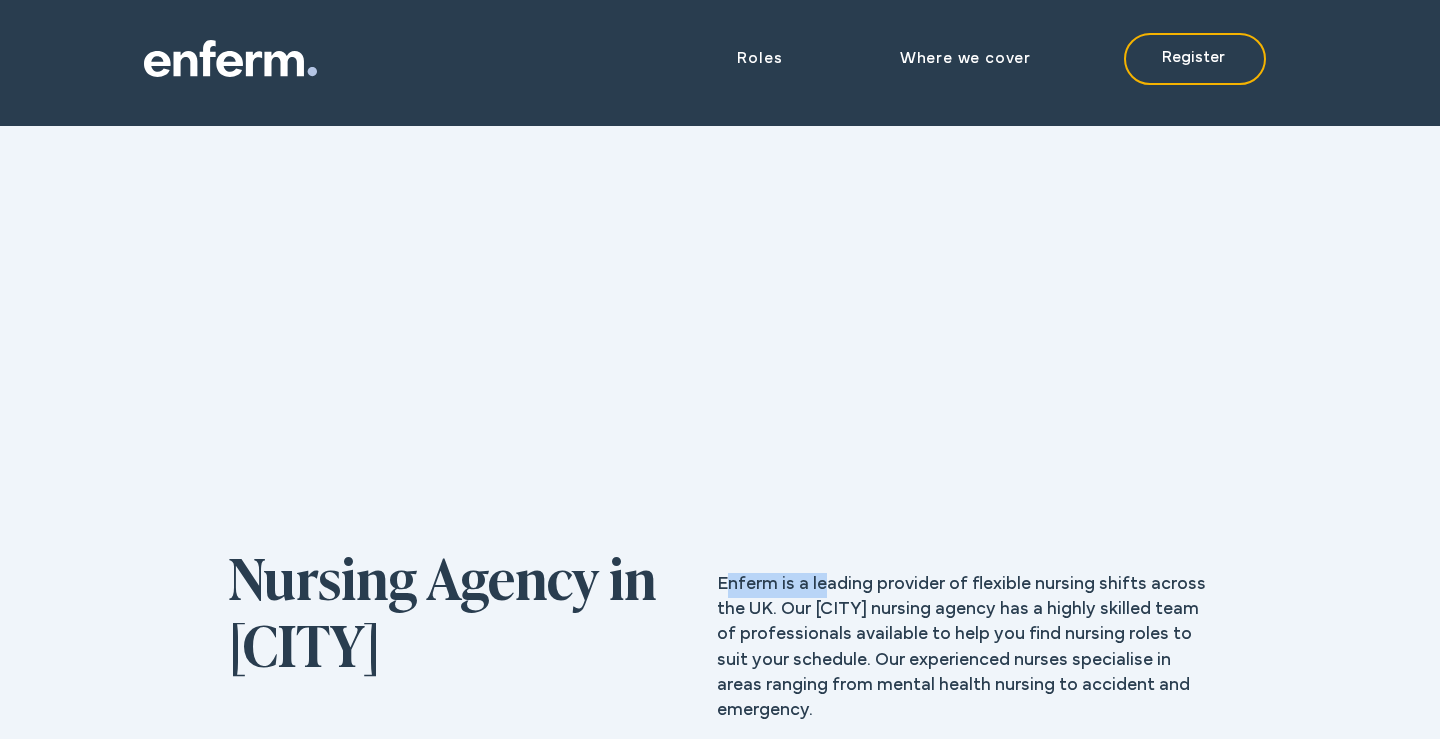 scroll, scrollTop: 63, scrollLeft: 0, axis: vertical 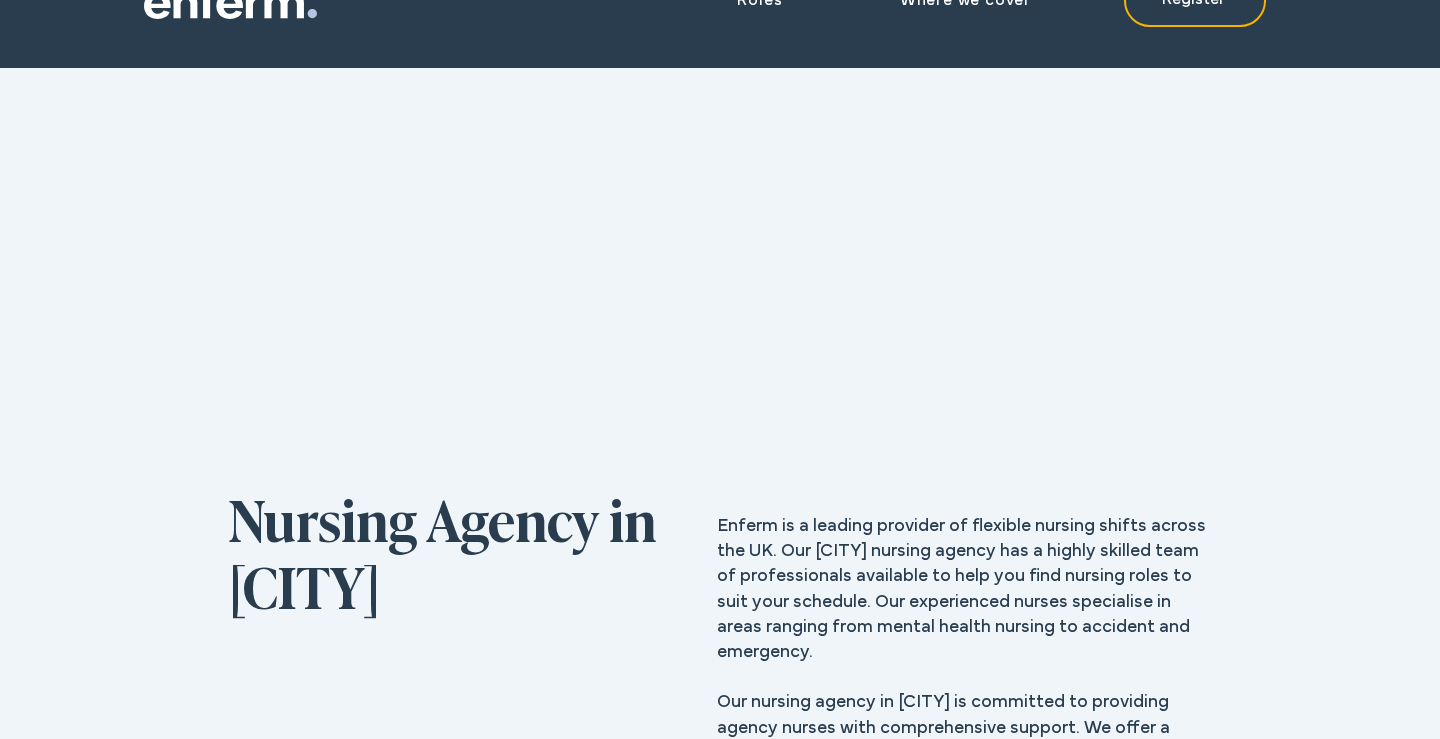 click on "Enferm is a leading provider of flexible nursing shifts across the UK. Our Manchester nursing agency has a highly skilled team of professionals available to help you find nursing roles to suit your schedule. Our experienced nurses specialise in areas ranging from mental health nursing to accident and emergency. Our nursing agency in Manchester is committed to providing agency nurses with comprehensive support. We offer a range of brilliant benefits and free services including training, quick payments and round-the-clock support from our dedicated staff." at bounding box center (961, 665) 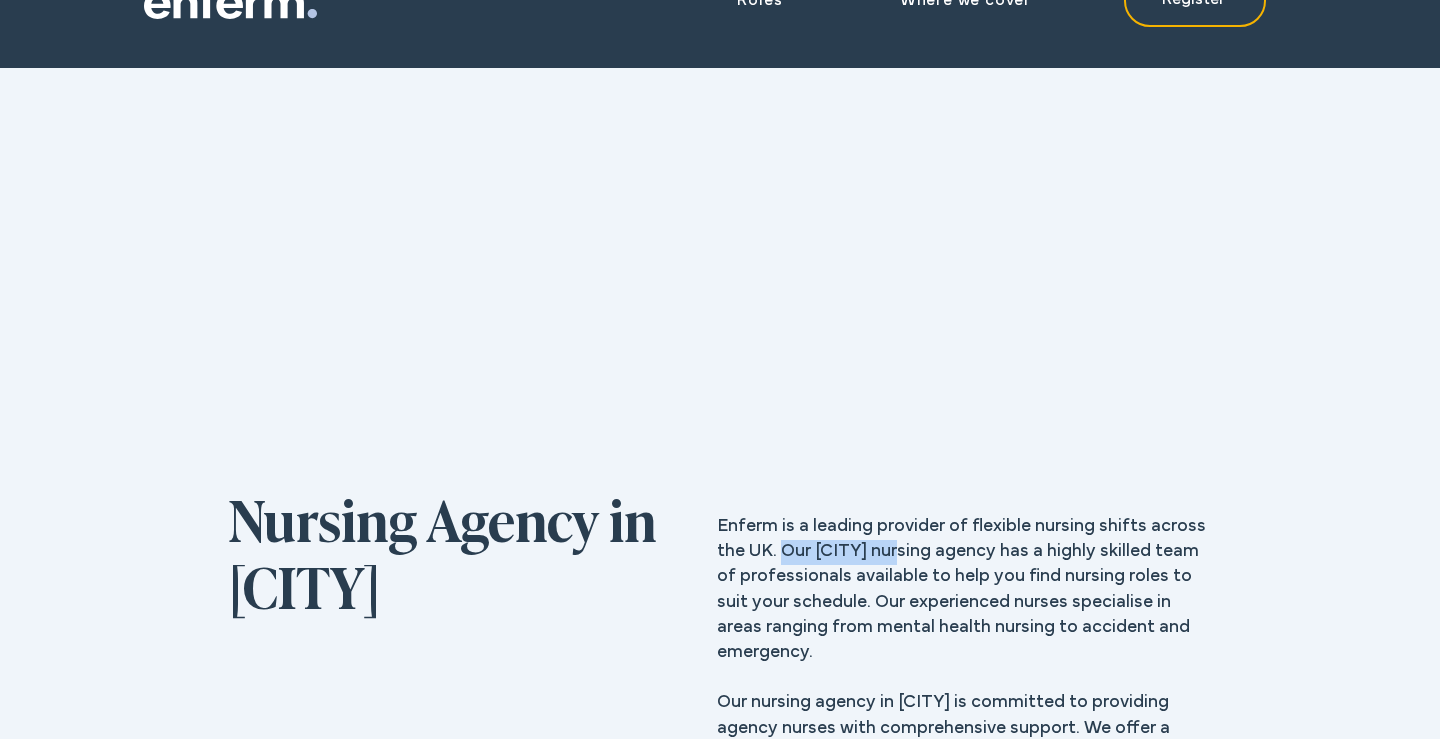 drag, startPoint x: 787, startPoint y: 551, endPoint x: 911, endPoint y: 551, distance: 124 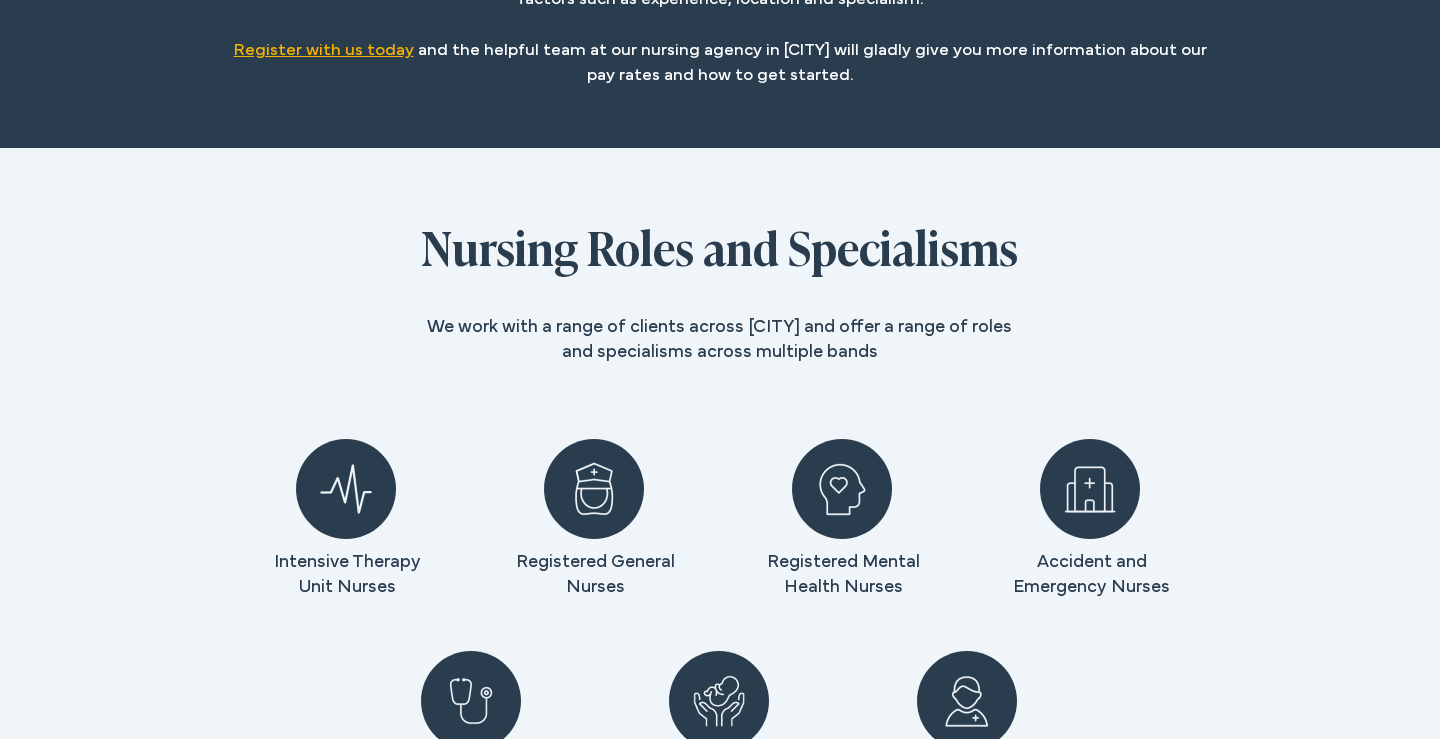 scroll, scrollTop: 2574, scrollLeft: 0, axis: vertical 